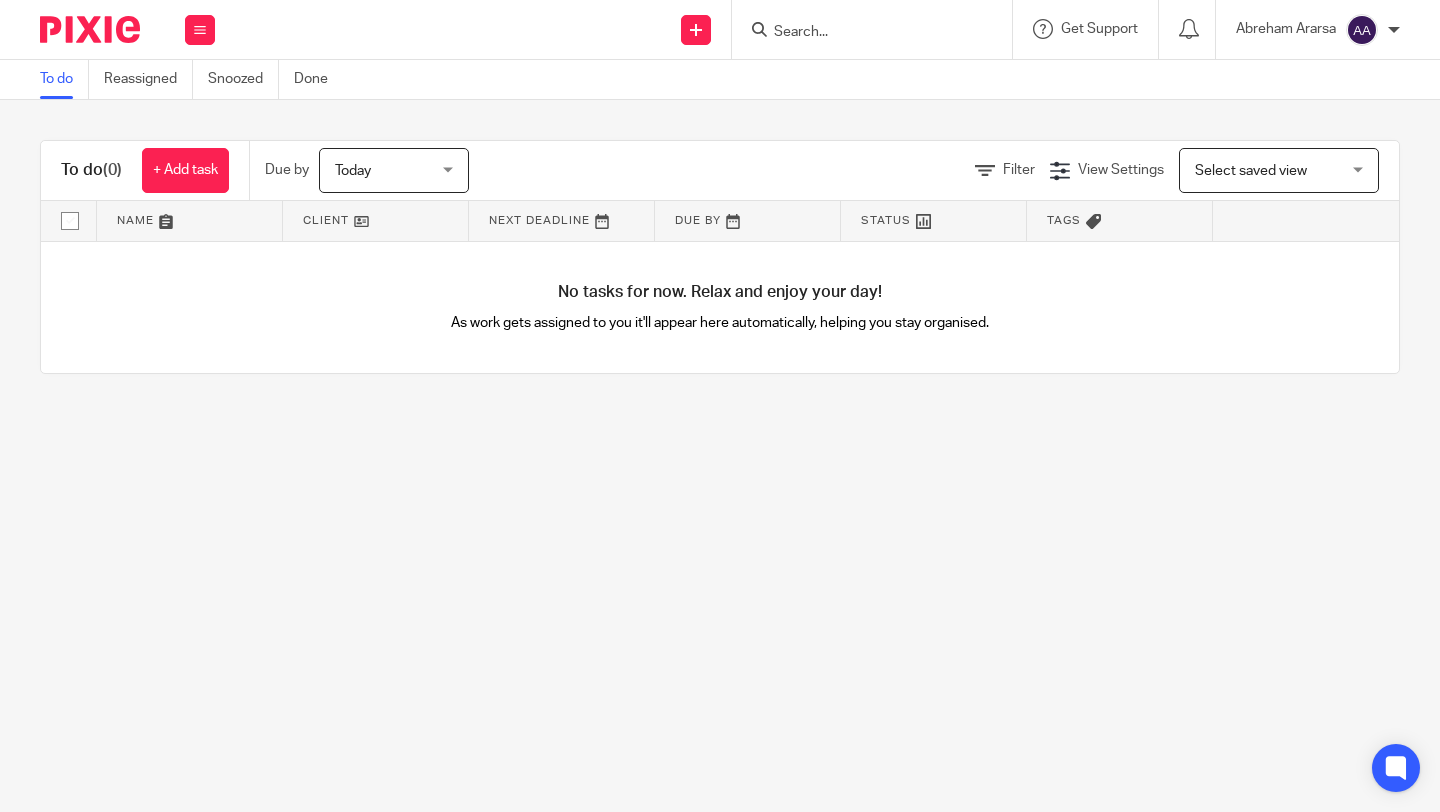 scroll, scrollTop: 0, scrollLeft: 0, axis: both 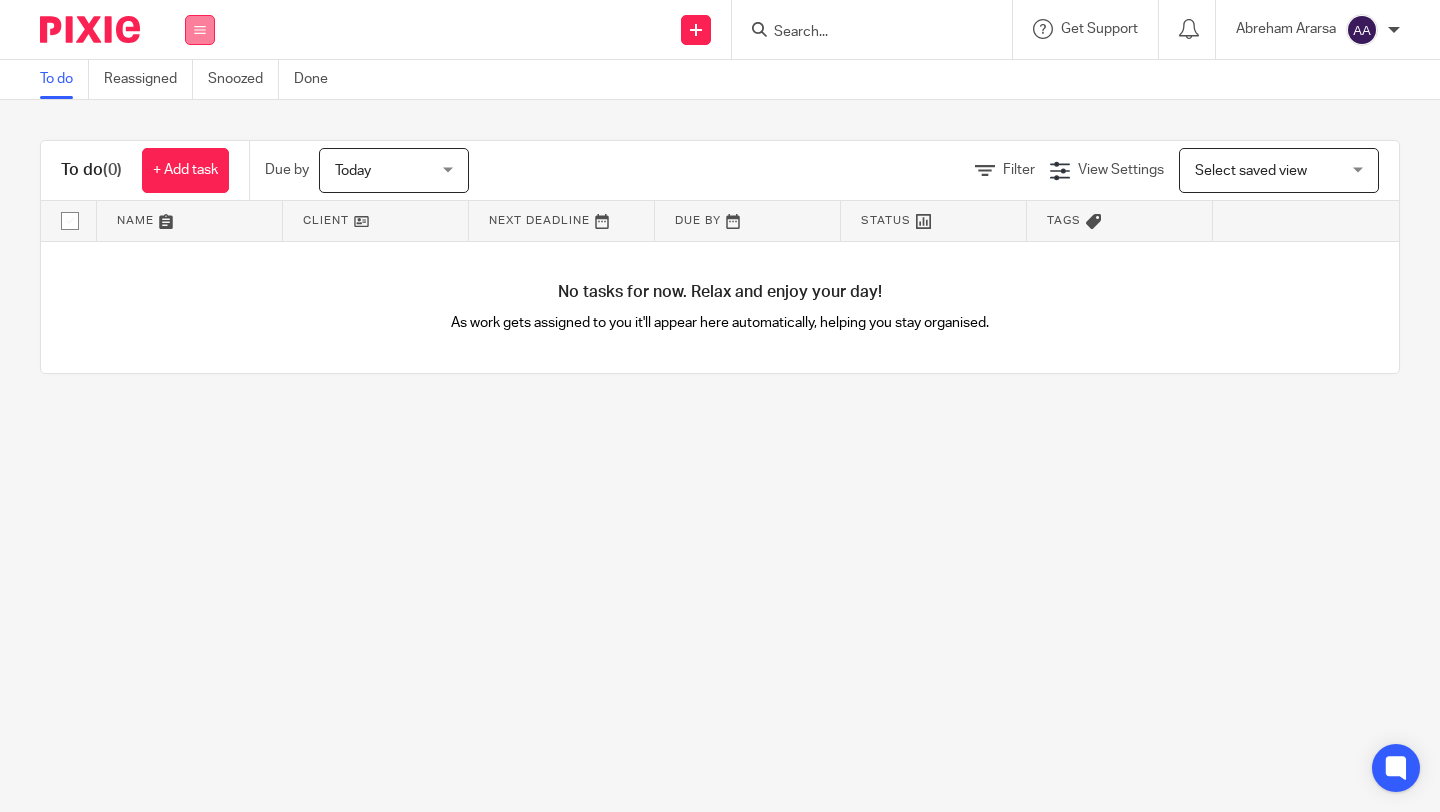click at bounding box center [200, 30] 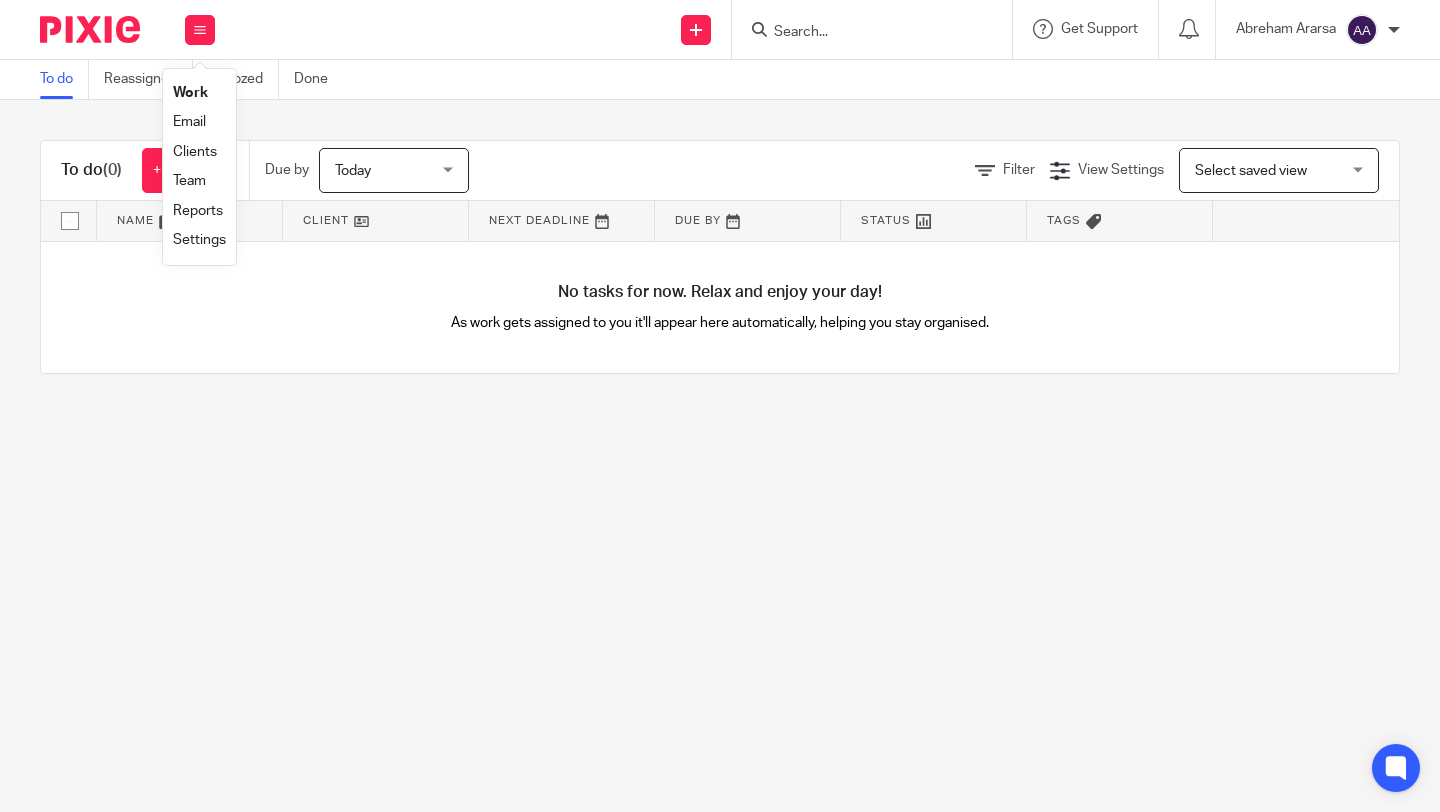 click on "Clients" at bounding box center [195, 152] 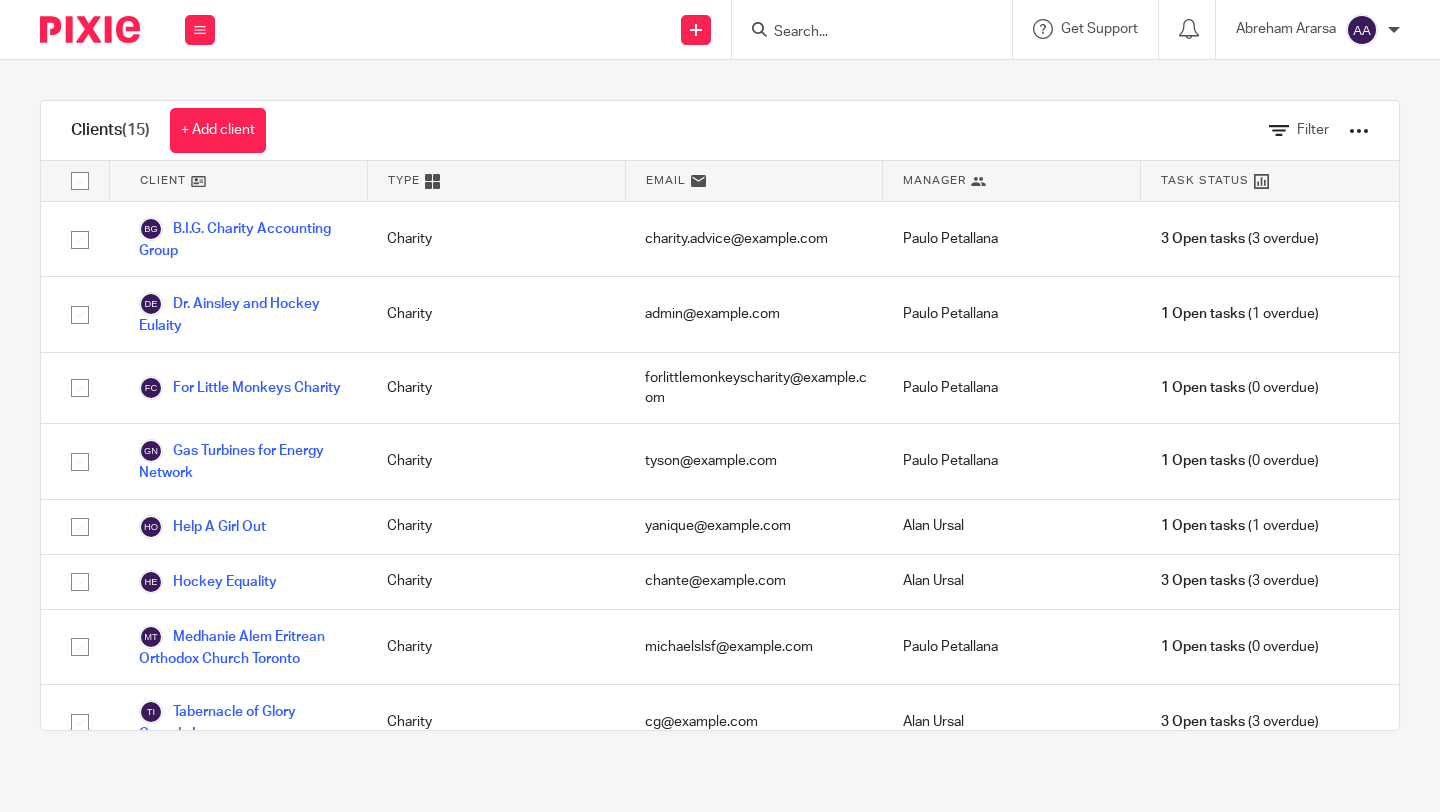 scroll, scrollTop: 0, scrollLeft: 0, axis: both 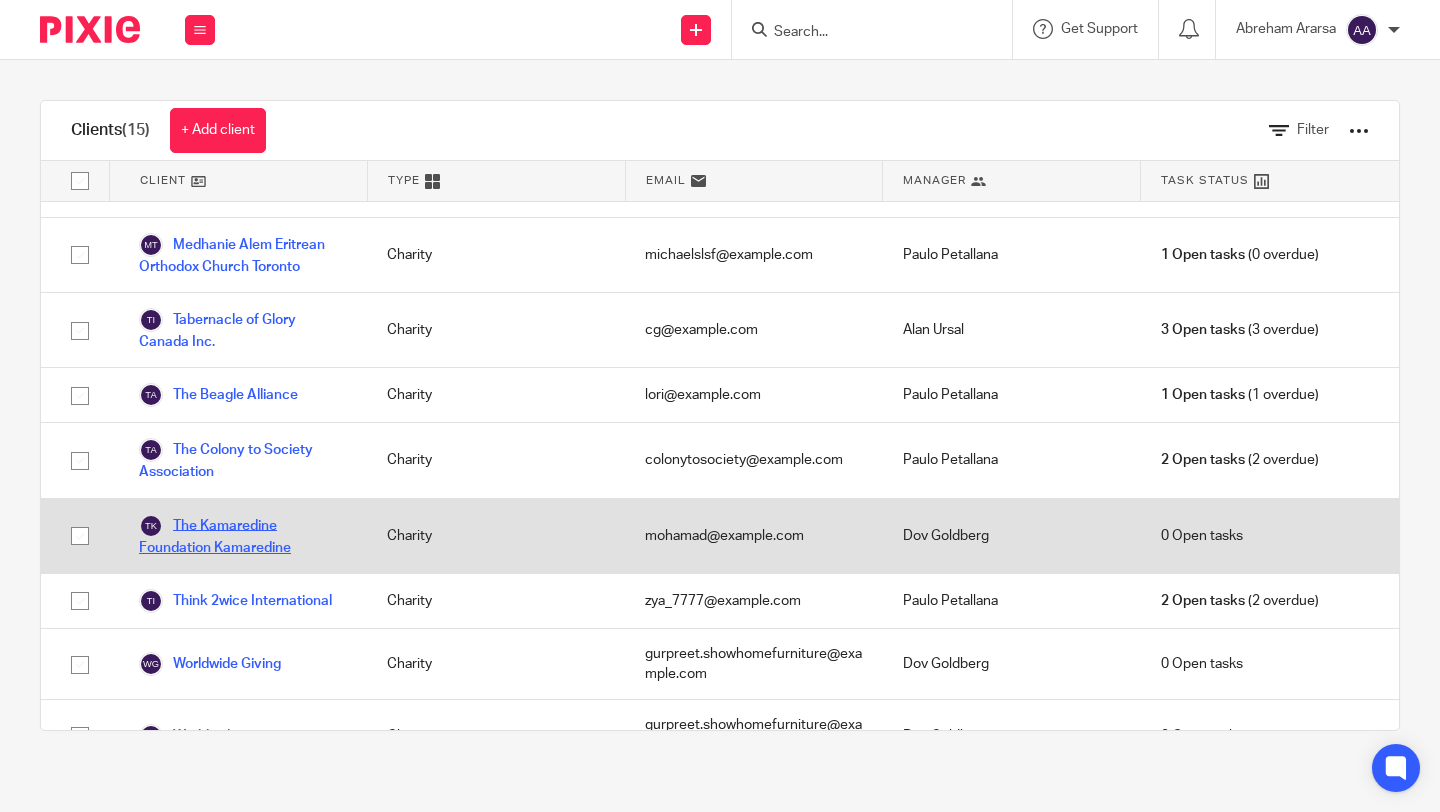 click on "The Kamaredine Foundation Kamaredine" at bounding box center [243, 536] 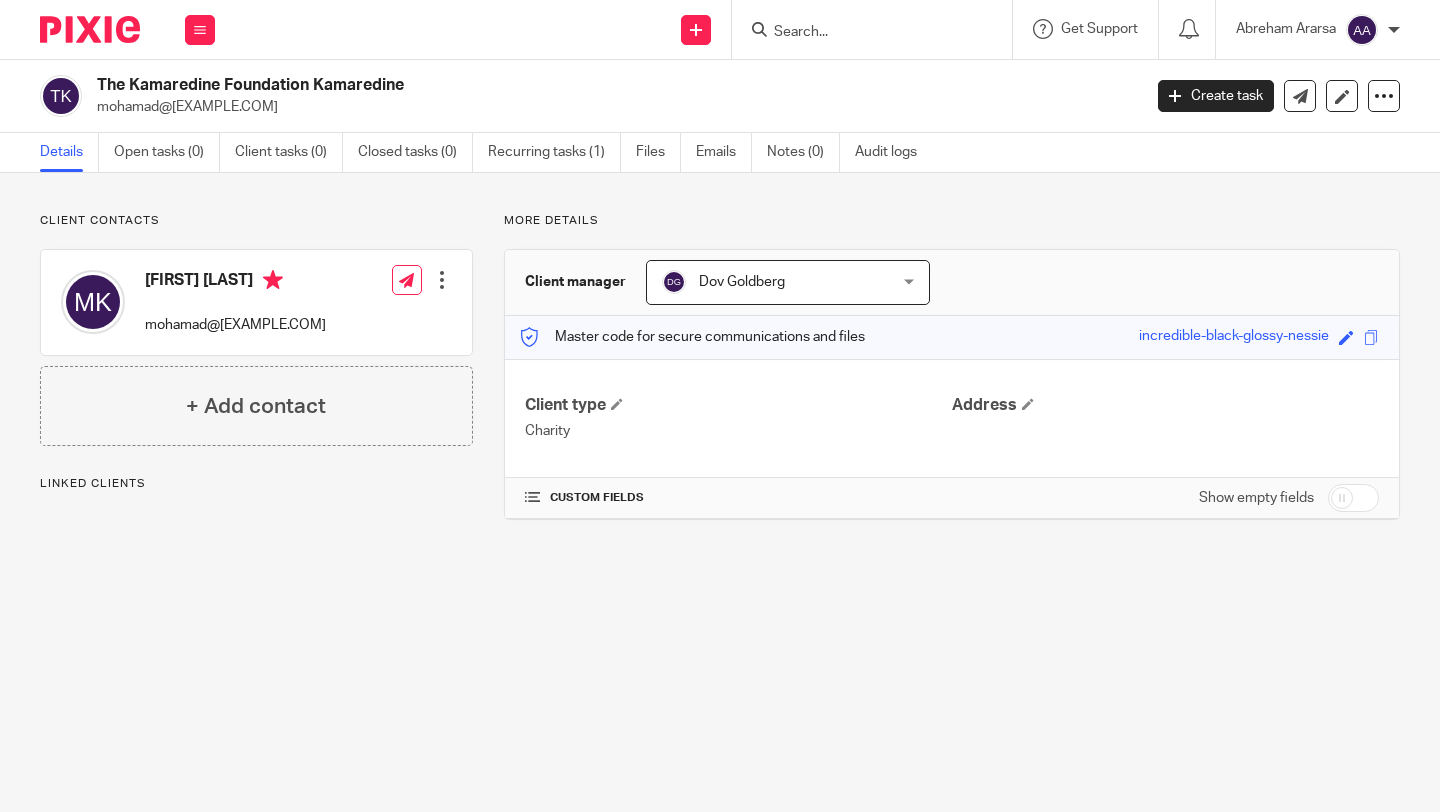 scroll, scrollTop: 0, scrollLeft: 0, axis: both 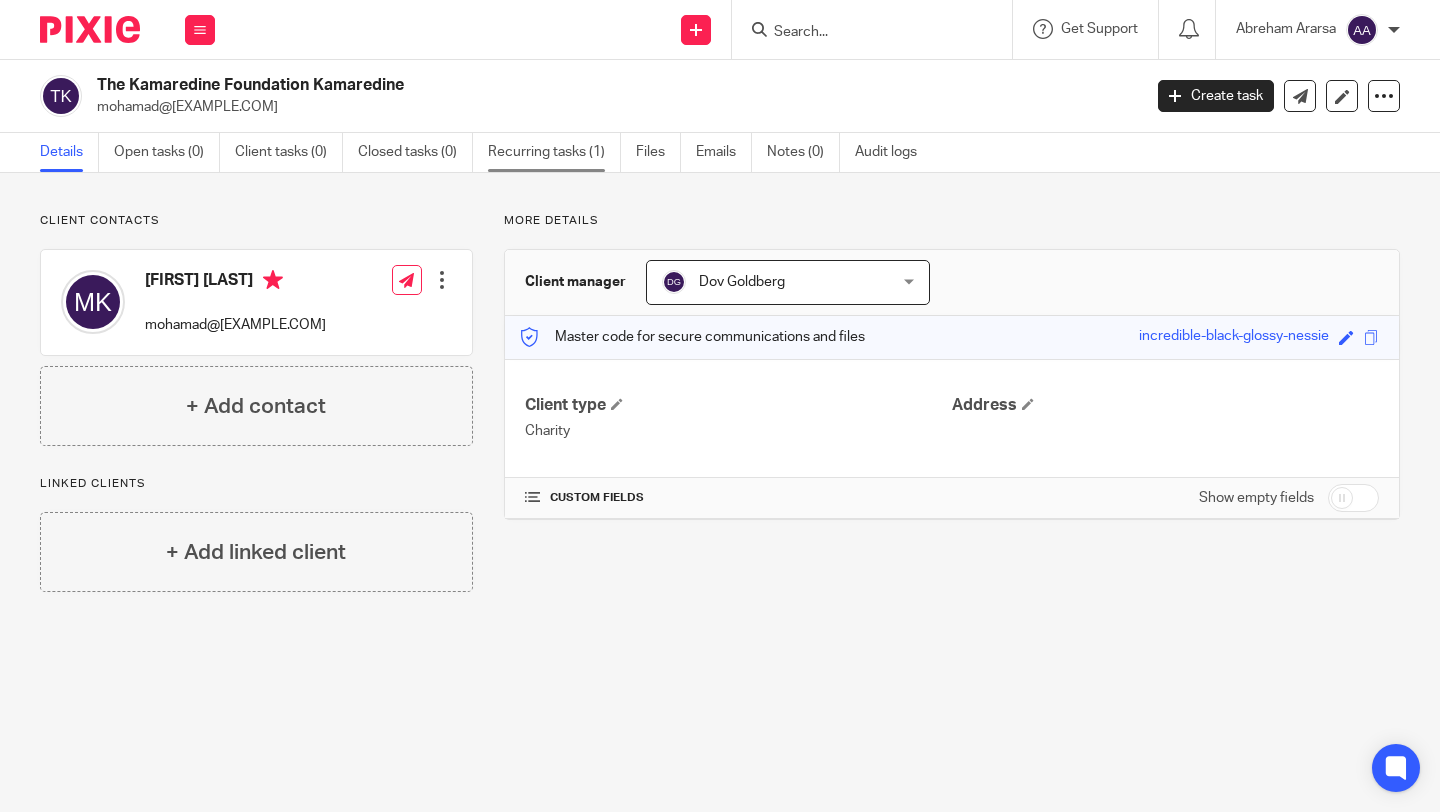 click on "Recurring tasks (1)" at bounding box center (554, 152) 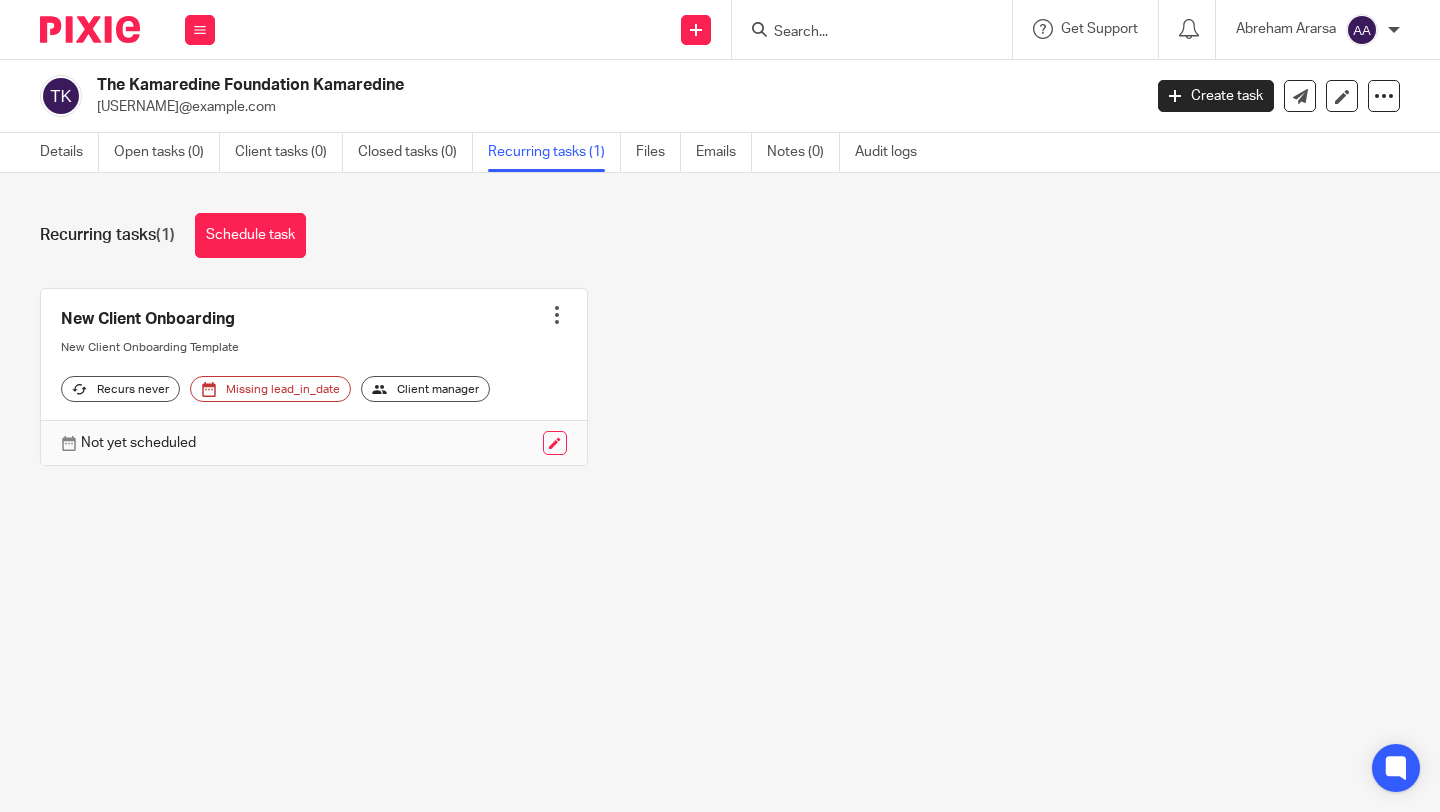 scroll, scrollTop: 0, scrollLeft: 0, axis: both 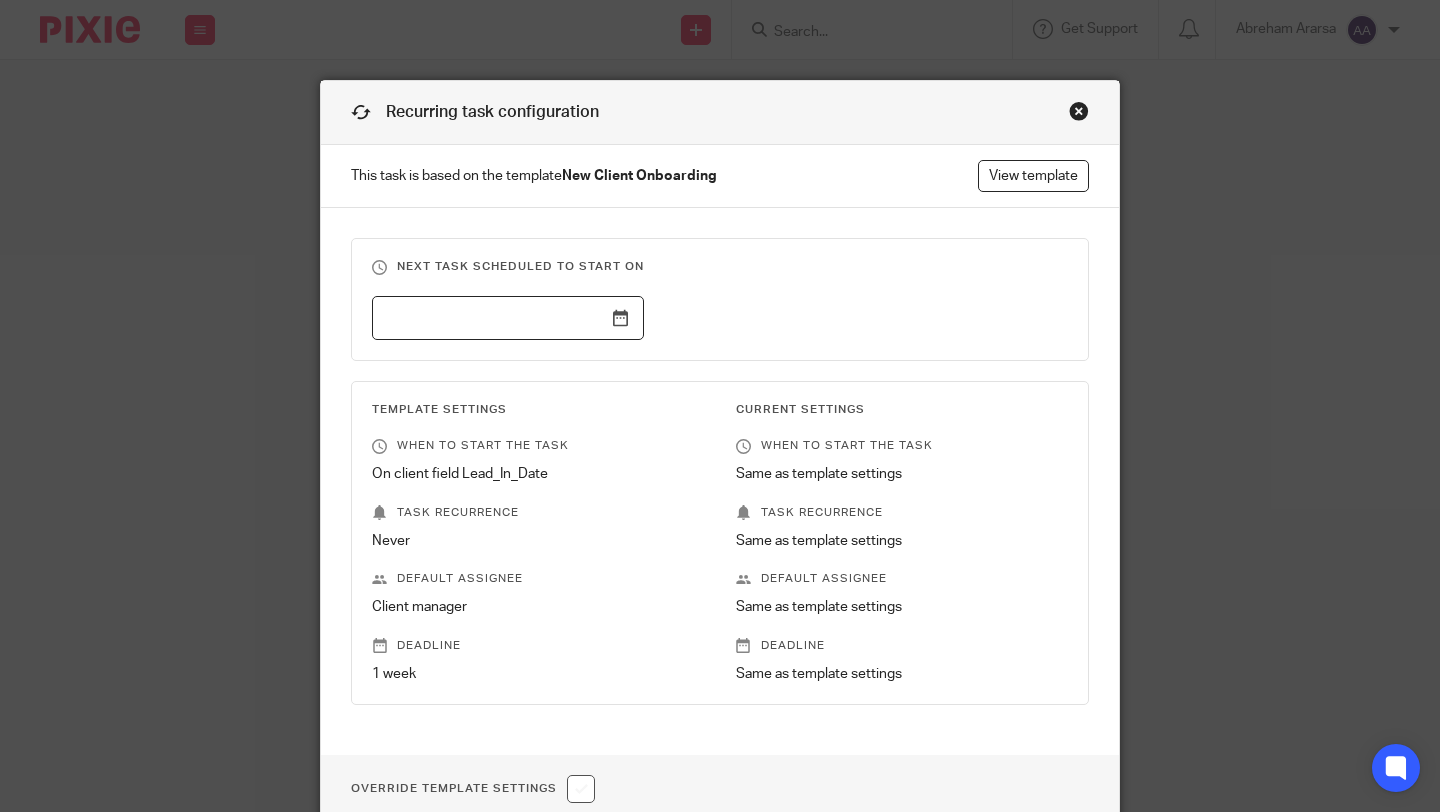 click at bounding box center [1079, 111] 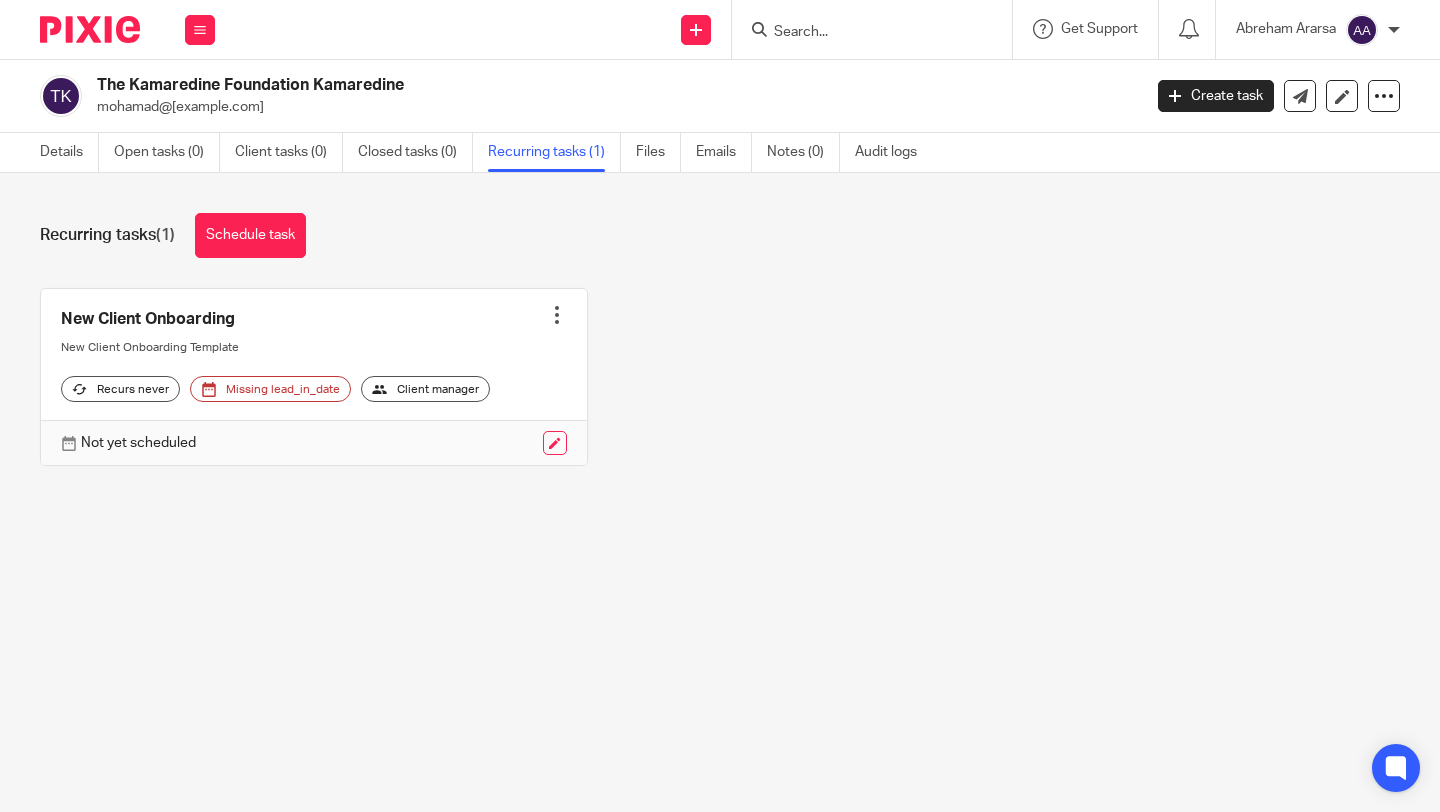 scroll, scrollTop: 0, scrollLeft: 0, axis: both 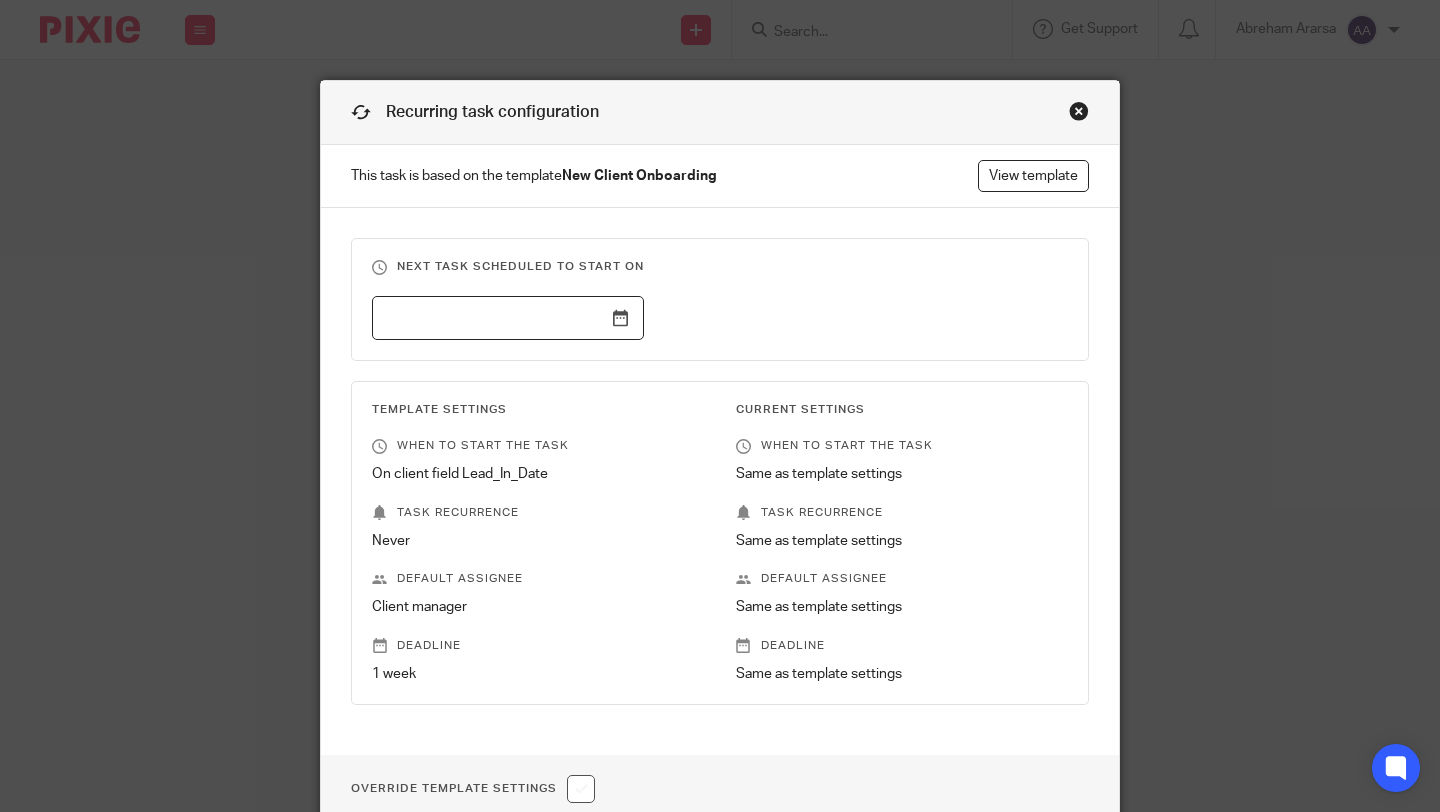 click at bounding box center [1079, 111] 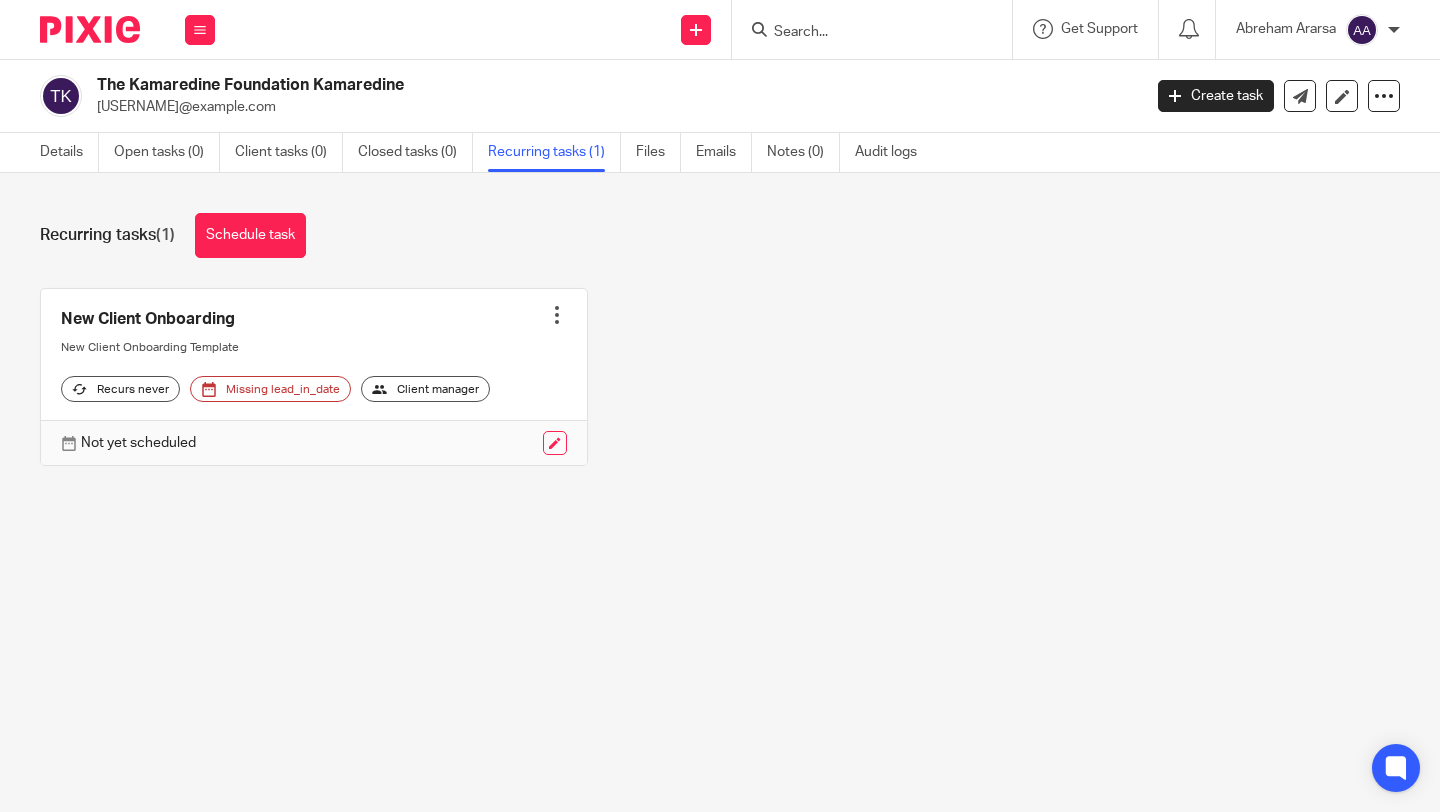 scroll, scrollTop: 0, scrollLeft: 0, axis: both 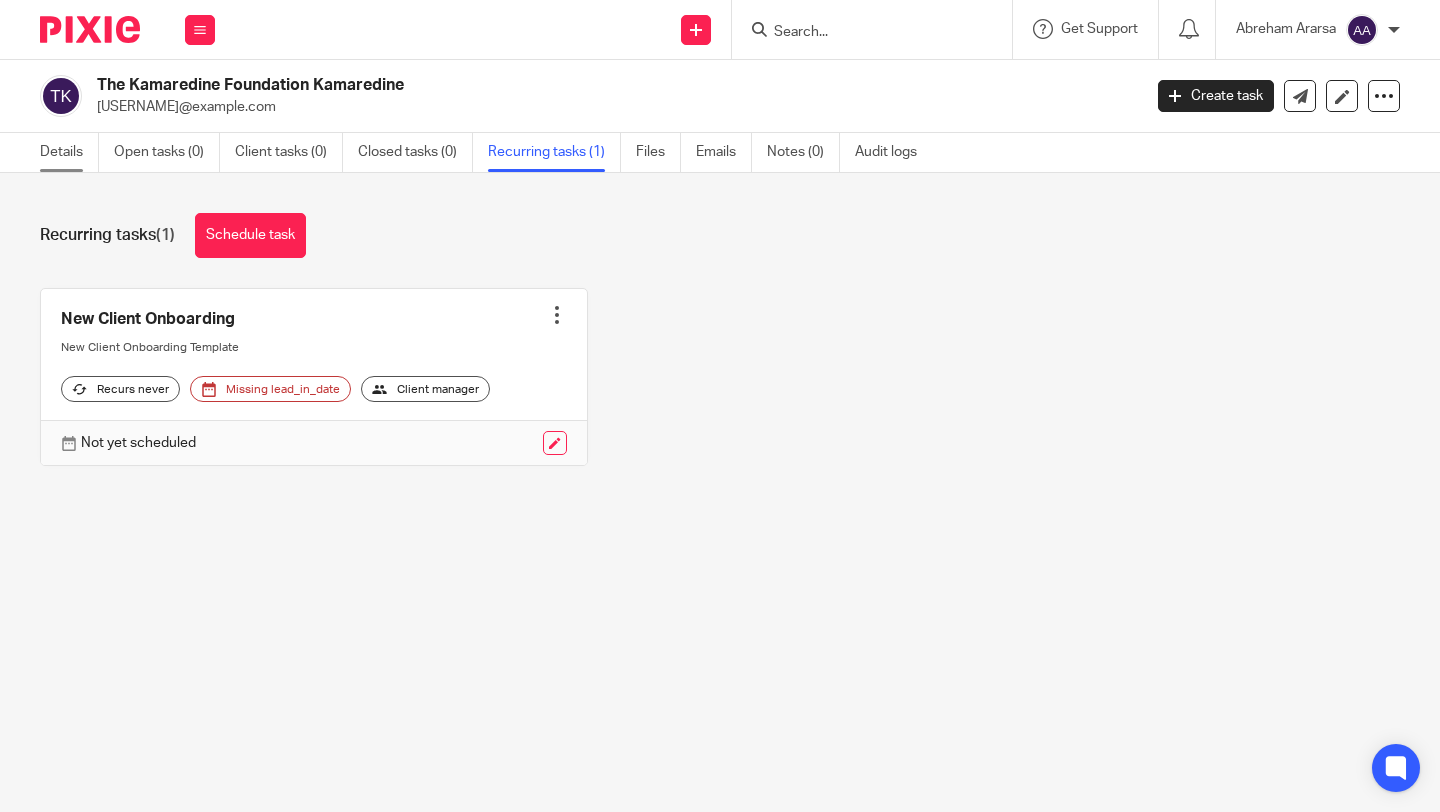 click on "Details" at bounding box center (69, 152) 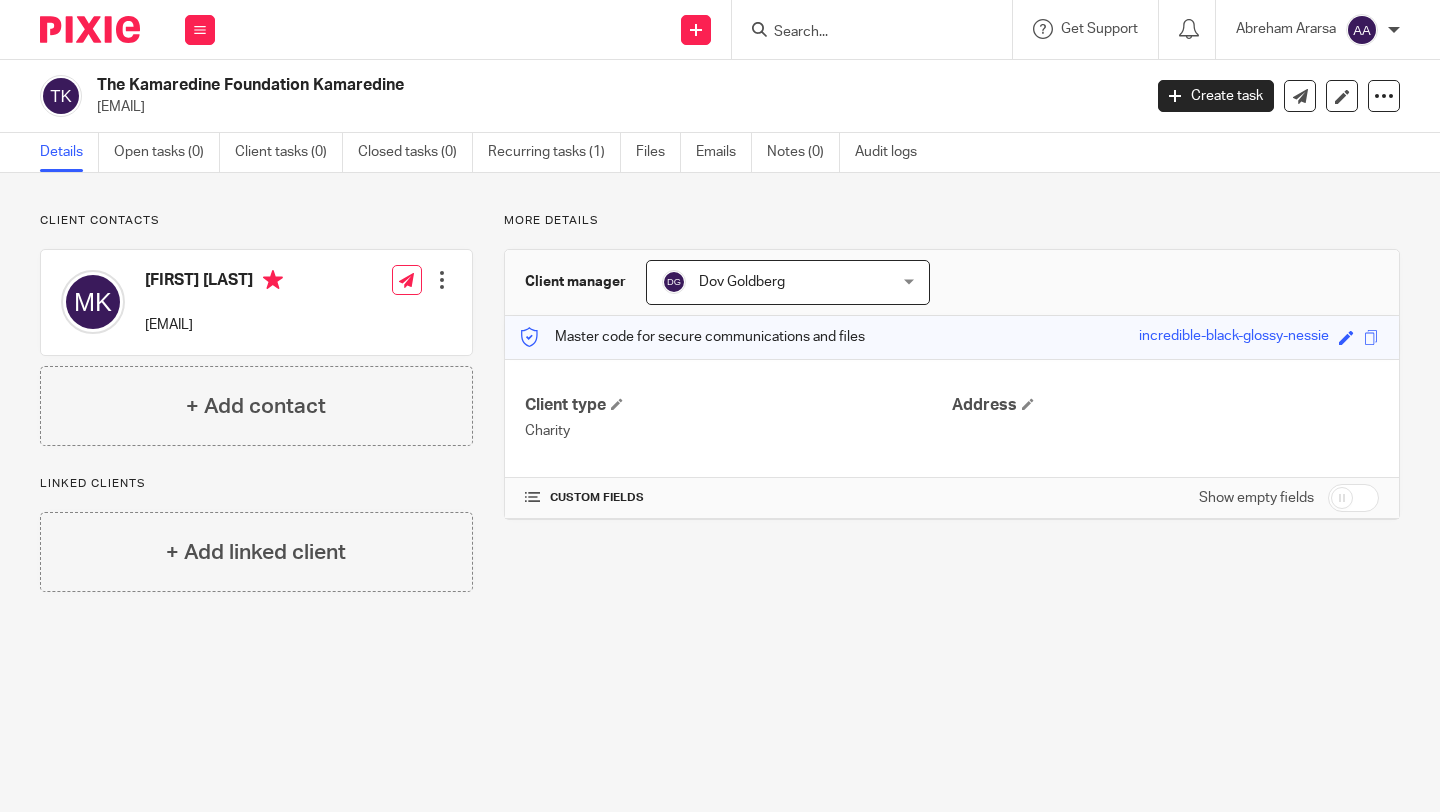scroll, scrollTop: 0, scrollLeft: 0, axis: both 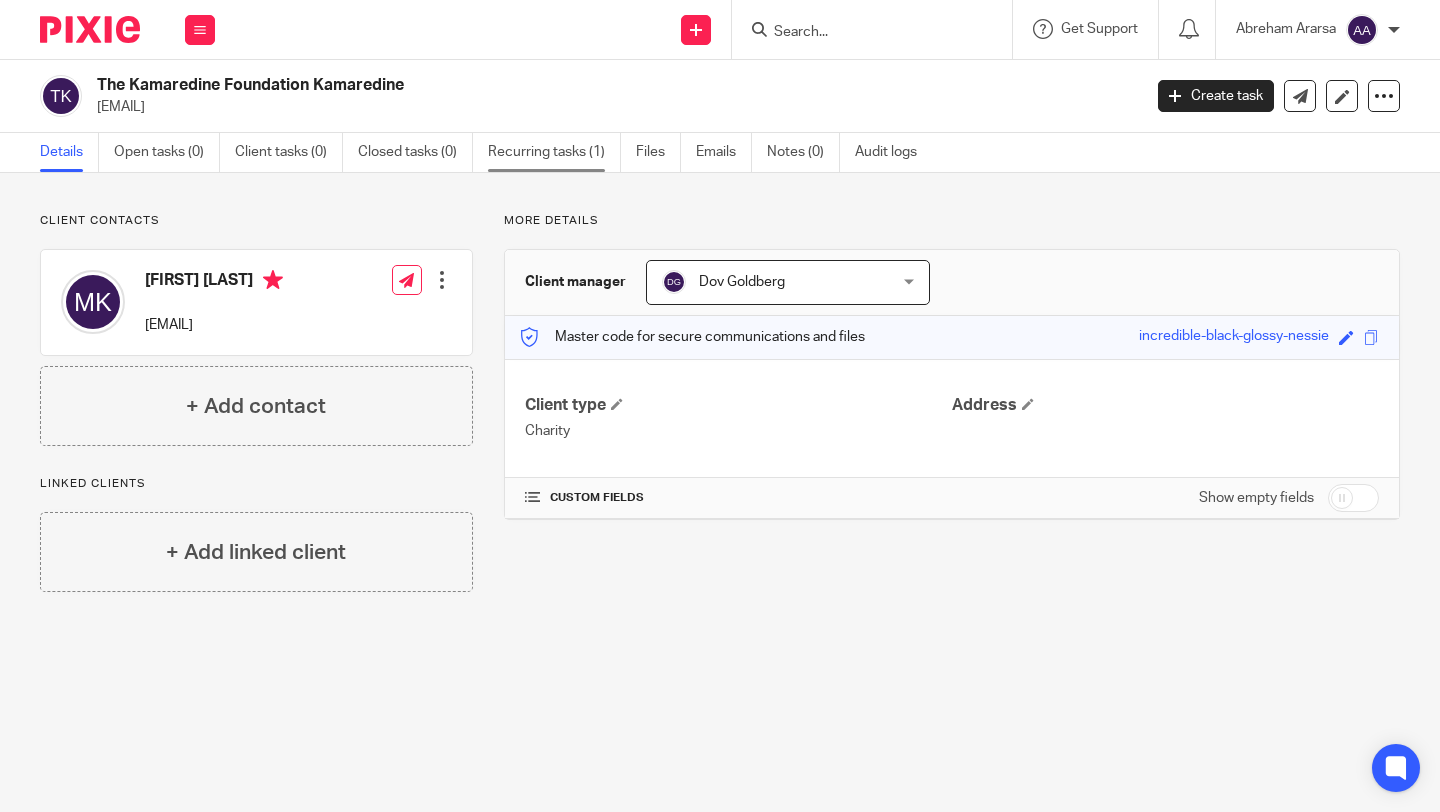 click on "Recurring tasks (1)" at bounding box center [554, 152] 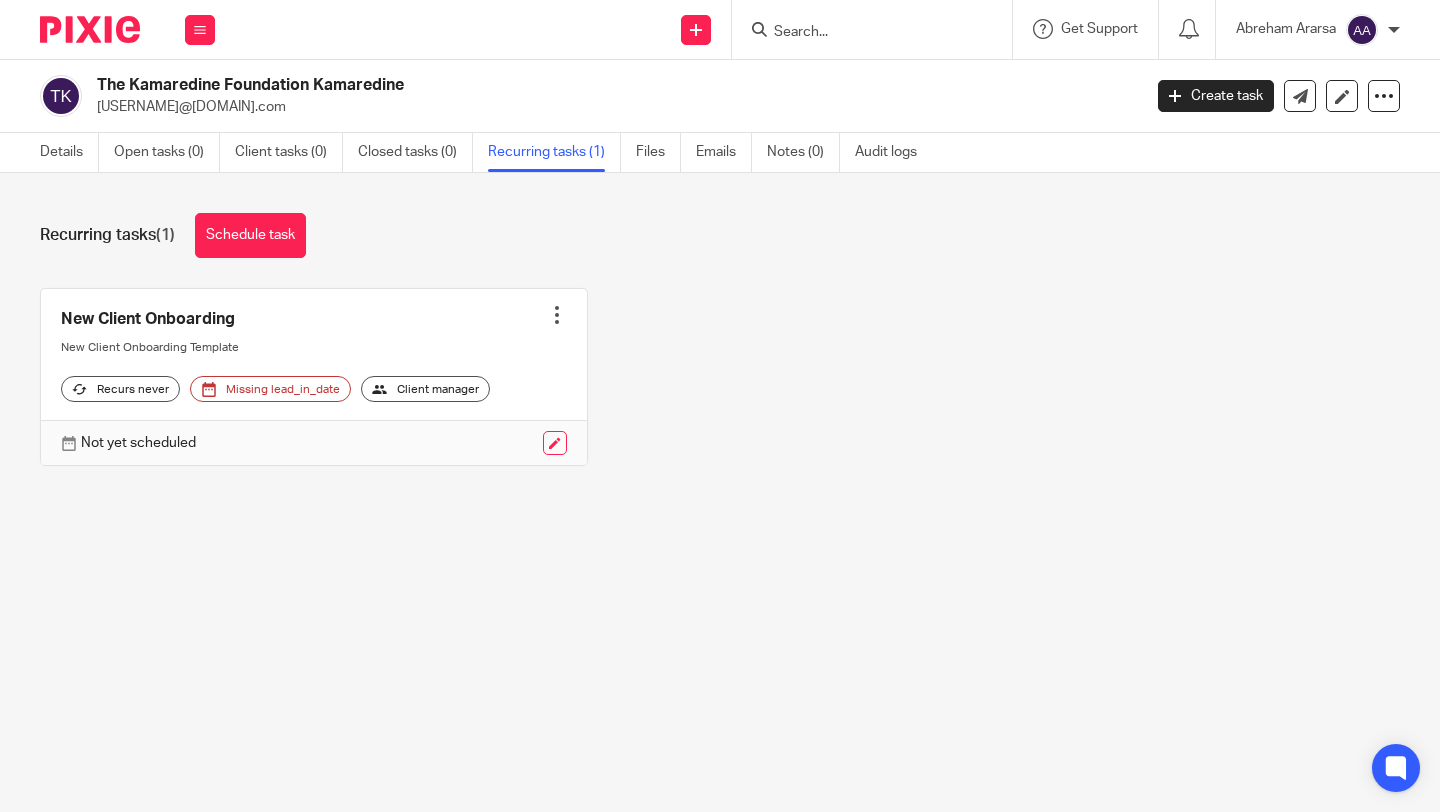 scroll, scrollTop: 0, scrollLeft: 0, axis: both 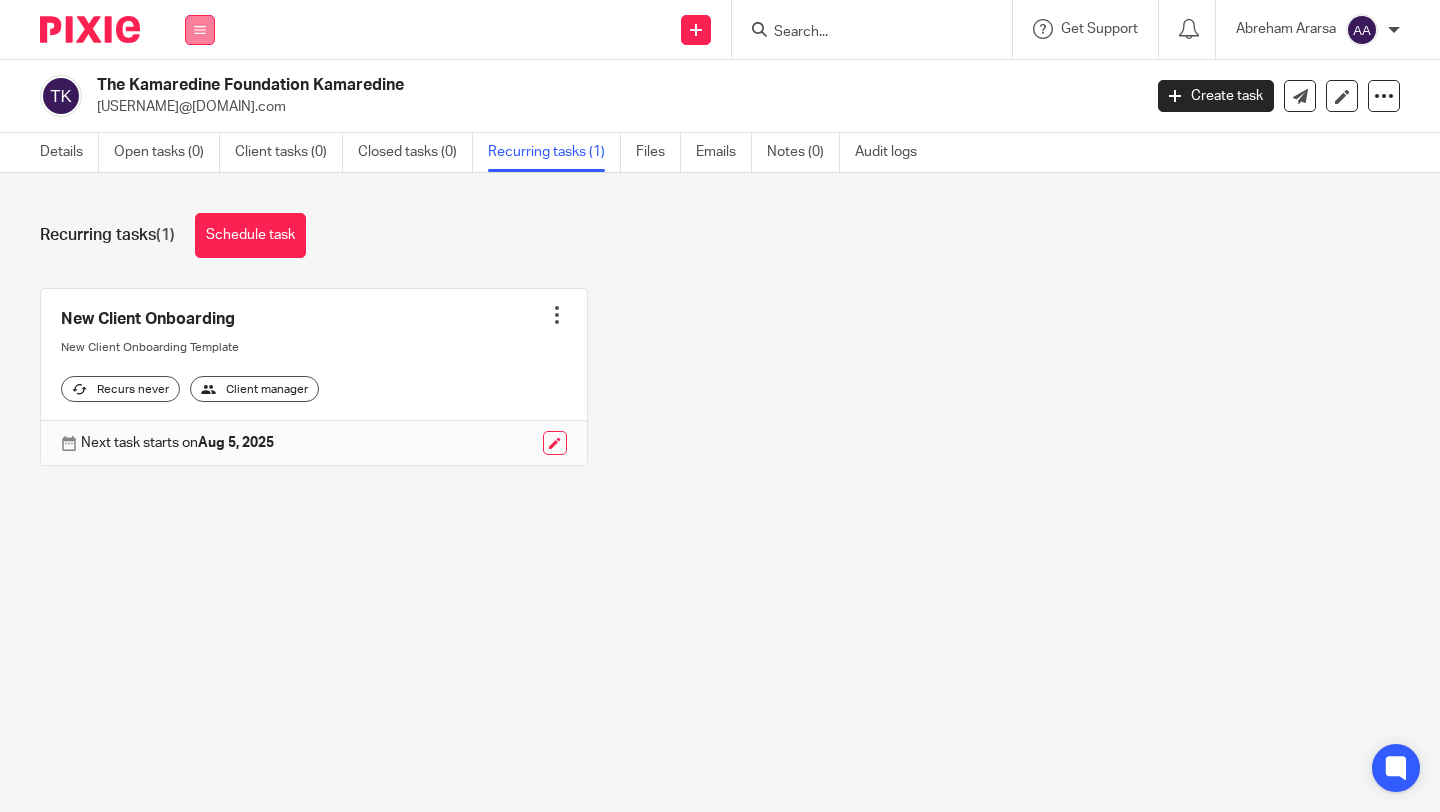 drag, startPoint x: 0, startPoint y: 0, endPoint x: 204, endPoint y: 37, distance: 207.32825 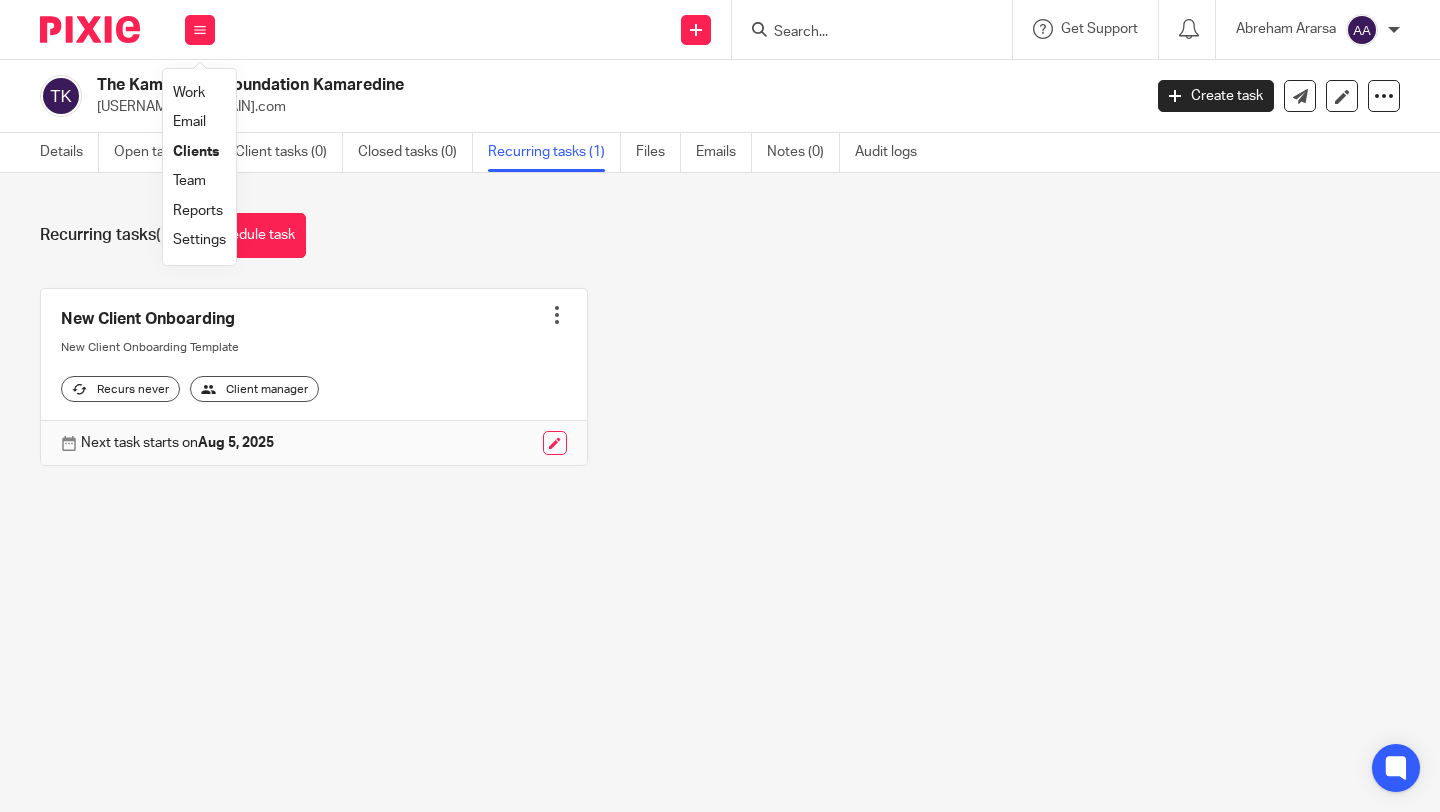 click on "Clients" at bounding box center (196, 152) 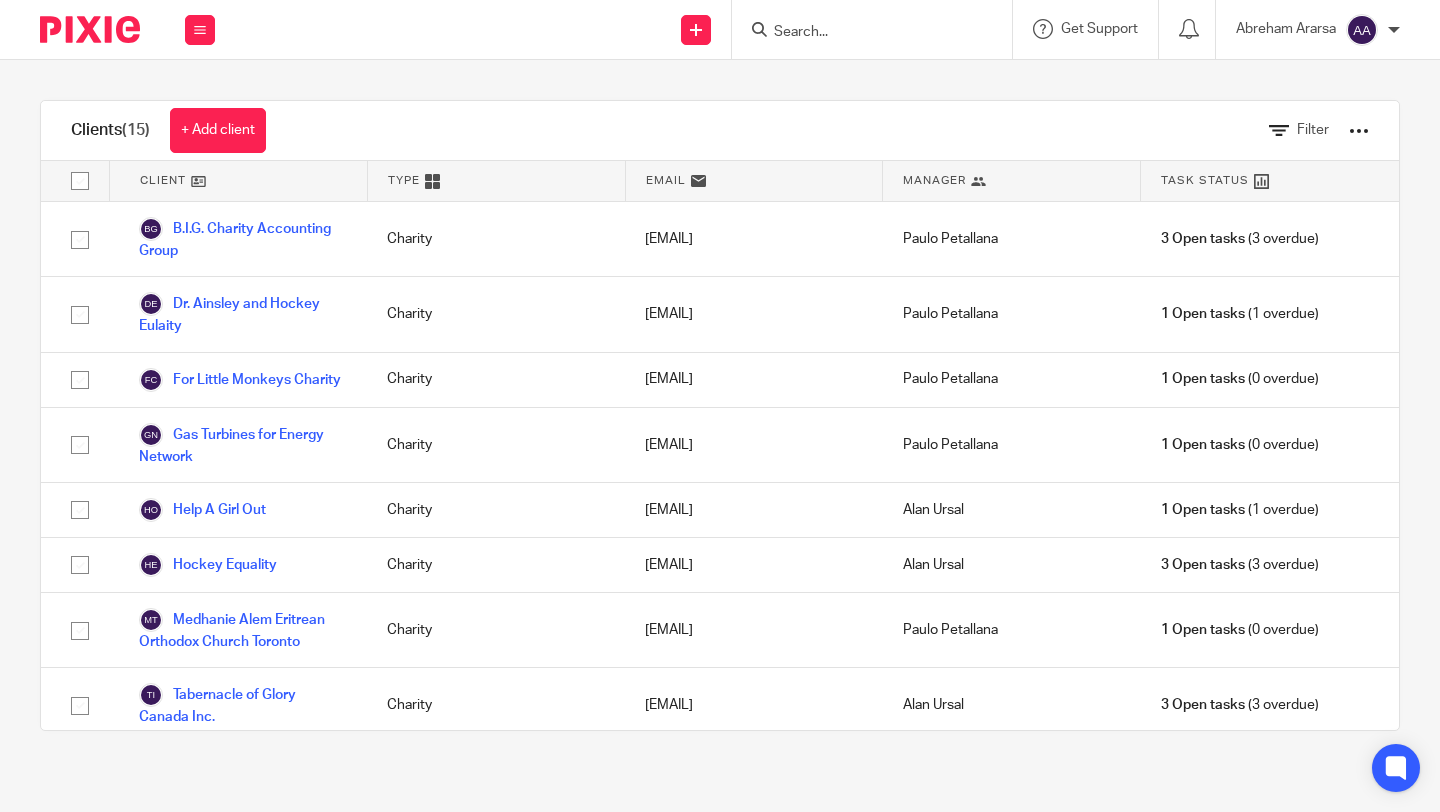 scroll, scrollTop: 0, scrollLeft: 0, axis: both 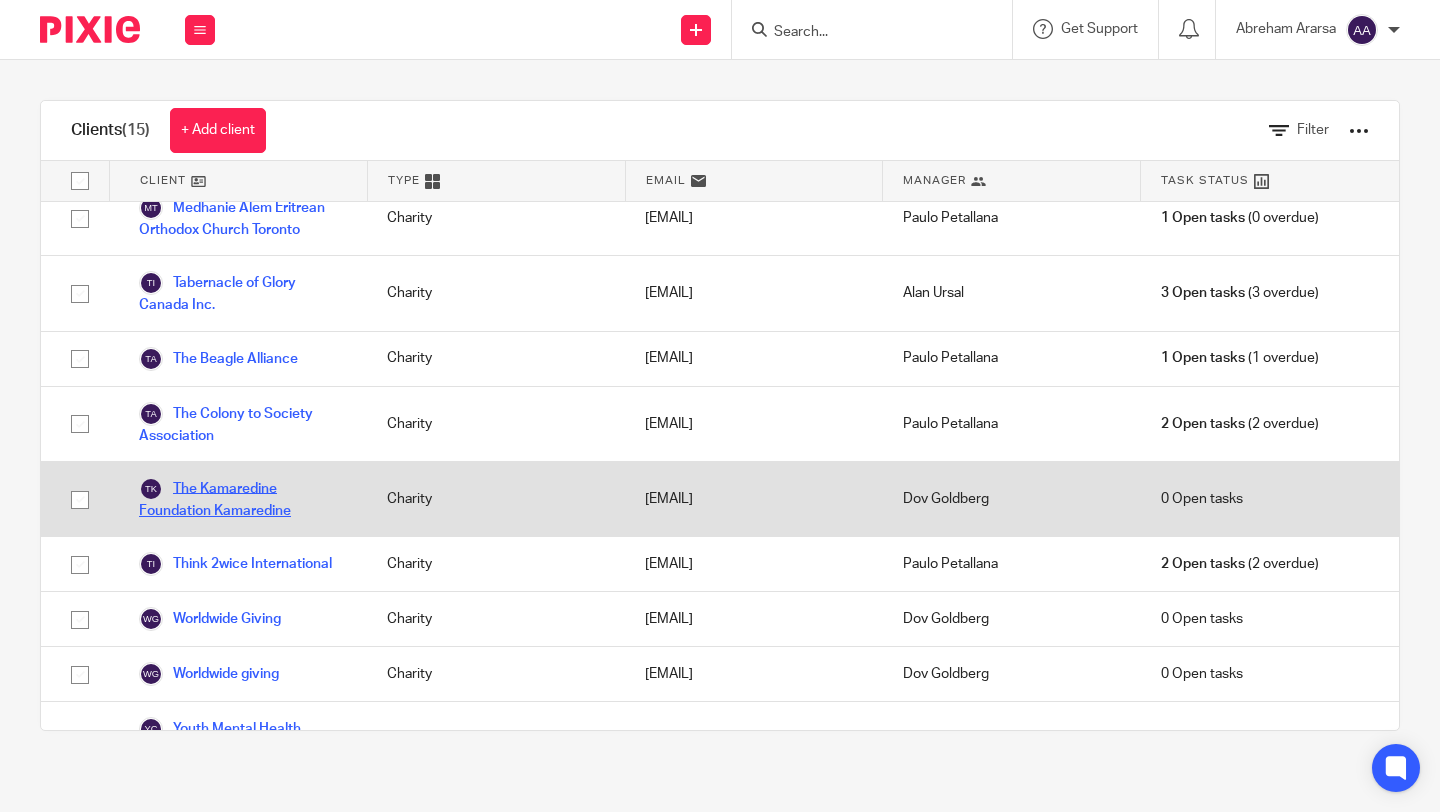click on "The Kamaredine Foundation Kamaredine" at bounding box center [243, 499] 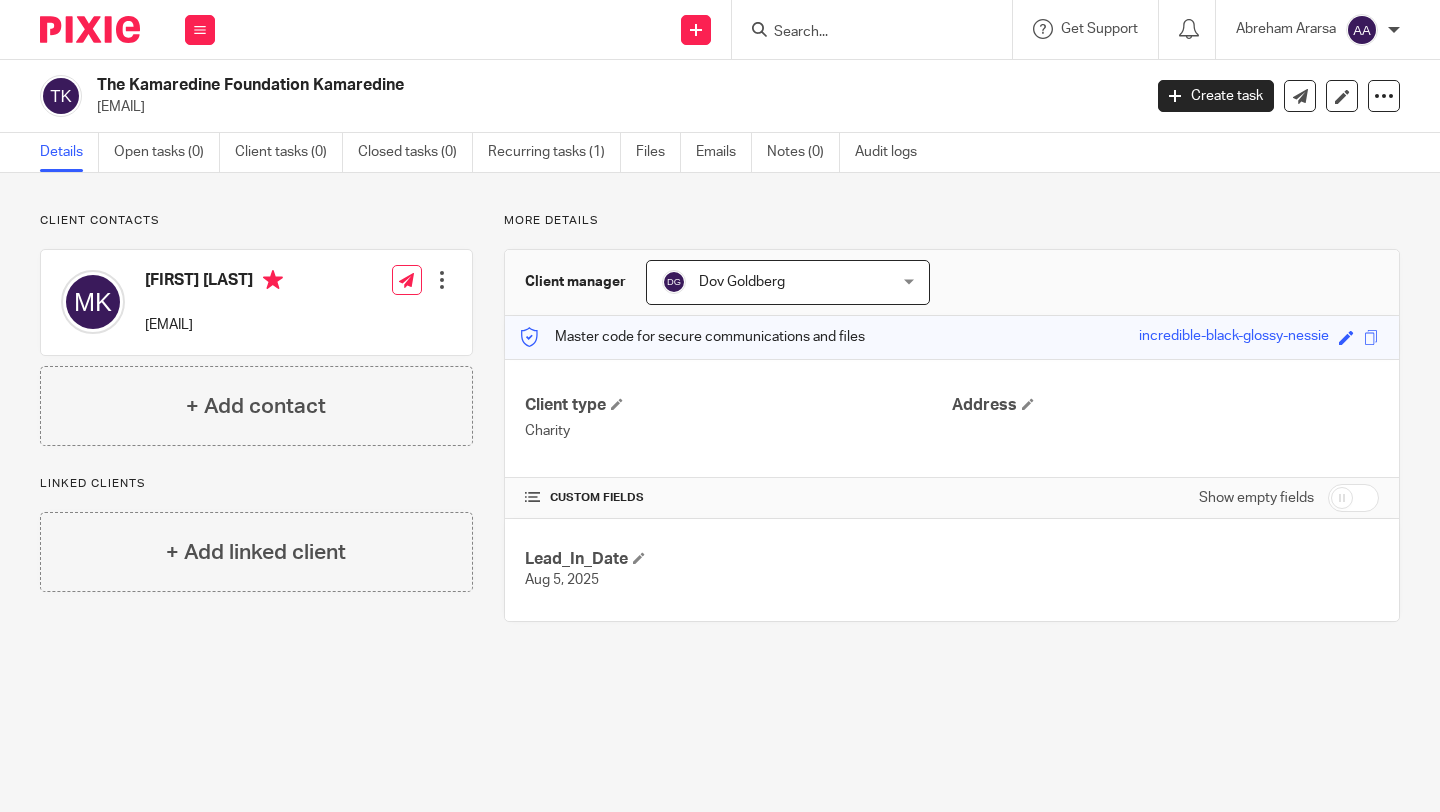 scroll, scrollTop: 0, scrollLeft: 0, axis: both 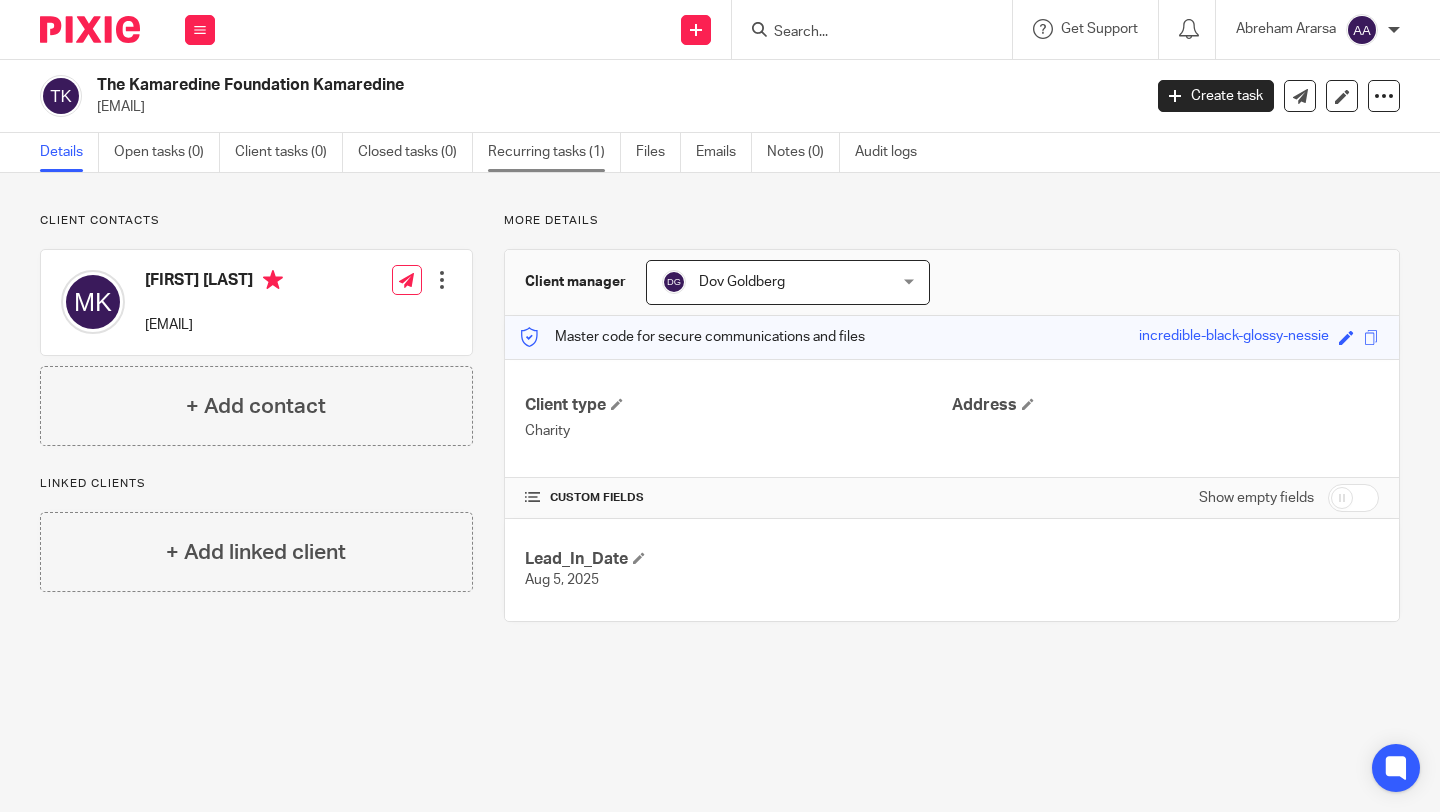 click on "Recurring tasks (1)" at bounding box center (554, 152) 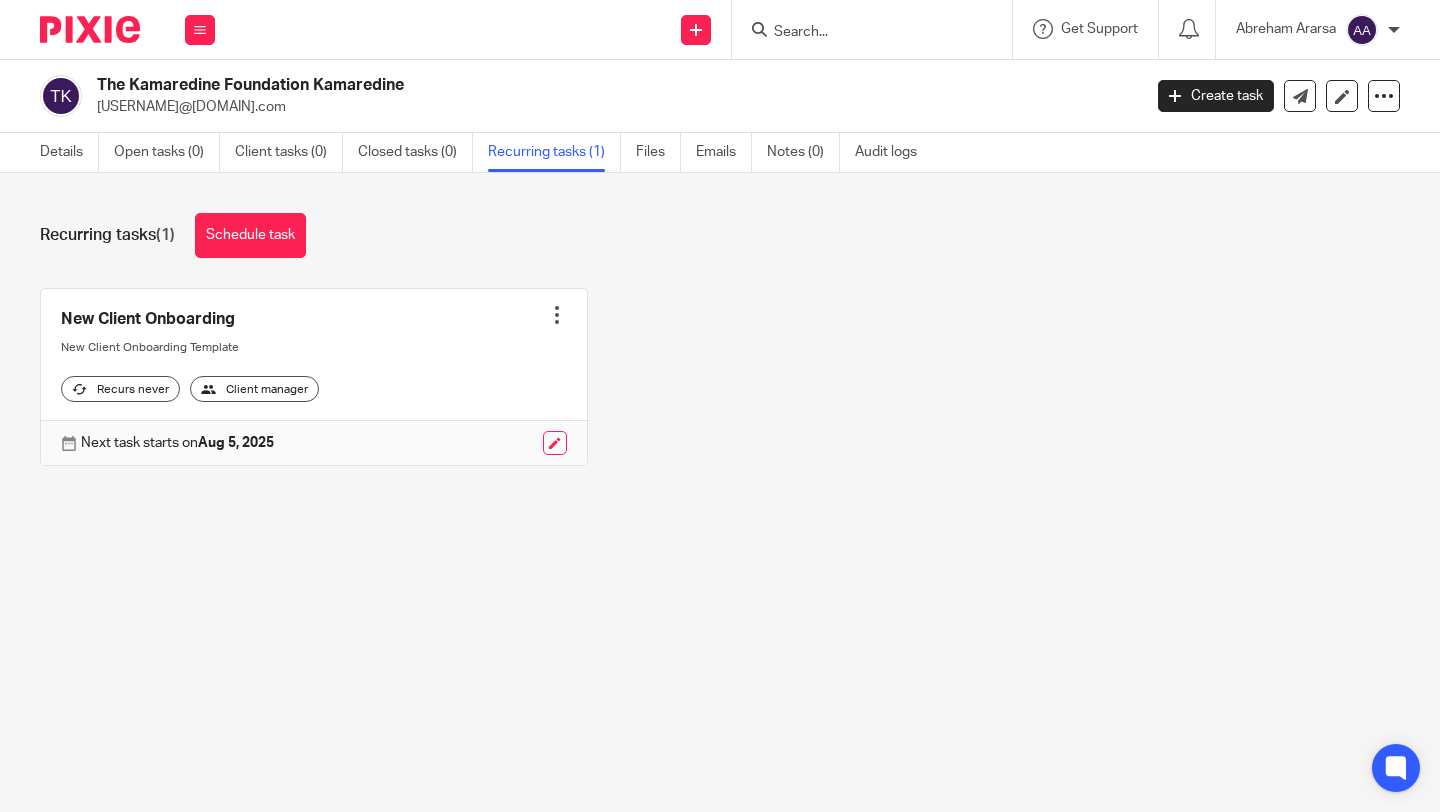 scroll, scrollTop: 0, scrollLeft: 0, axis: both 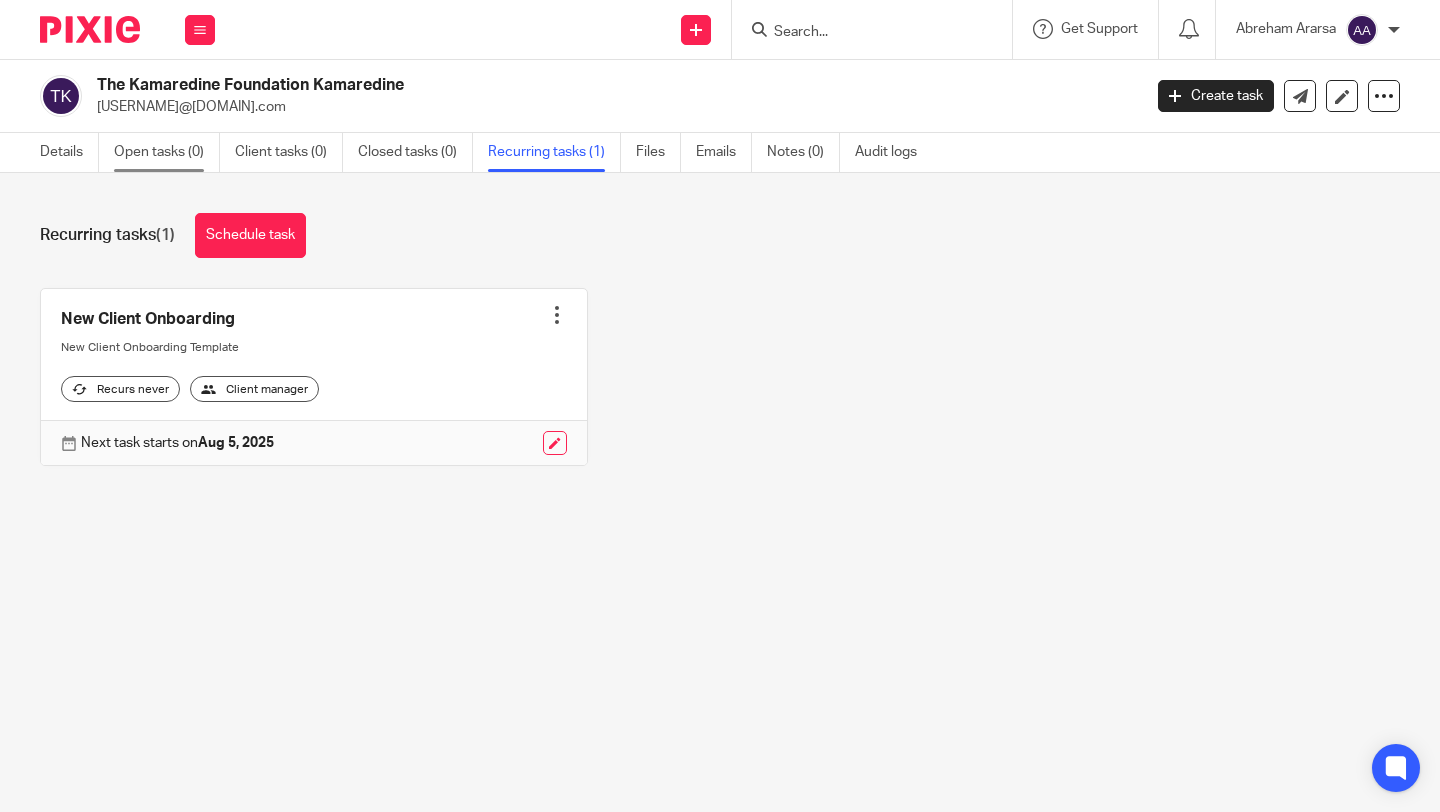 click on "Open tasks (0)" at bounding box center (167, 152) 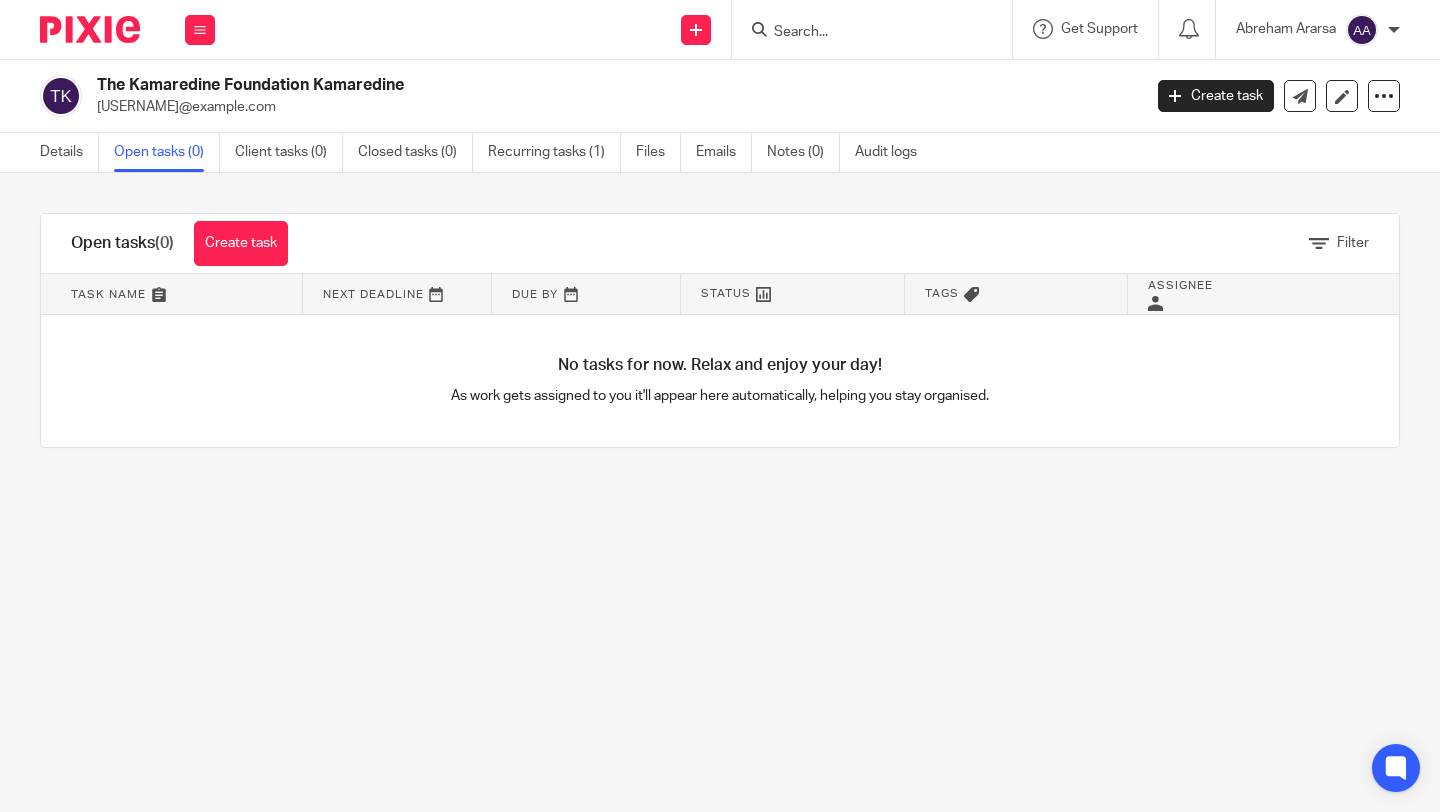 scroll, scrollTop: 0, scrollLeft: 0, axis: both 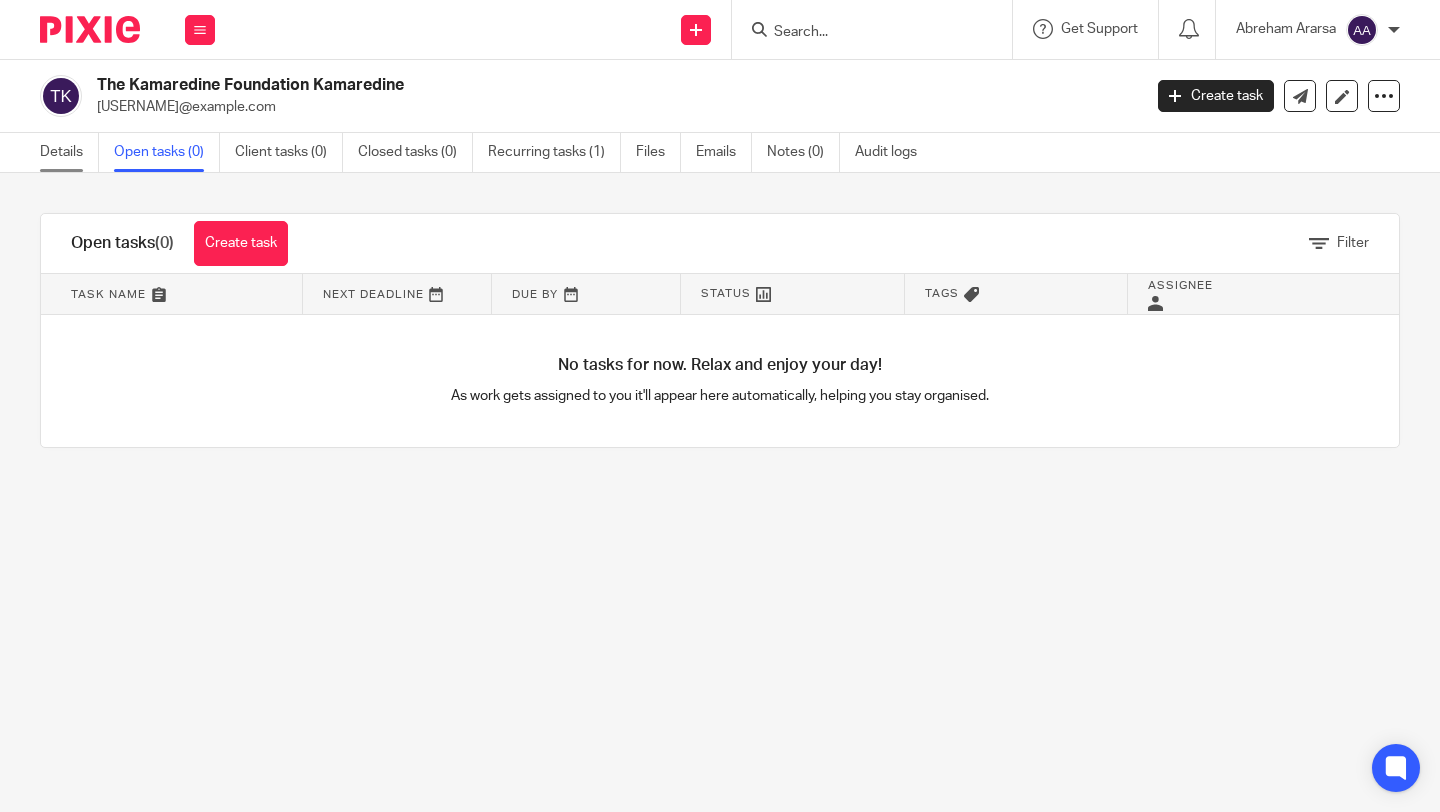 click on "Details" at bounding box center [69, 152] 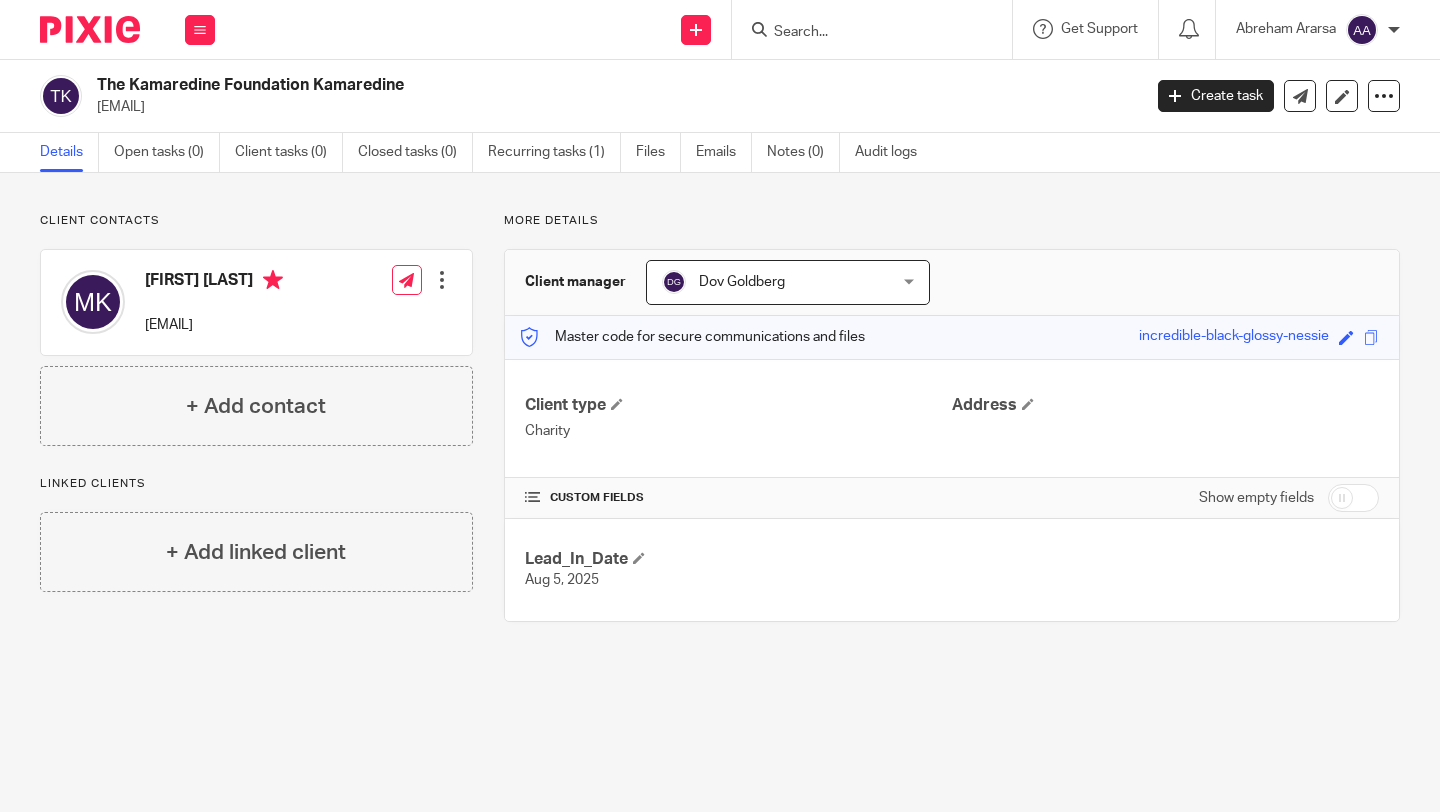 scroll, scrollTop: 0, scrollLeft: 0, axis: both 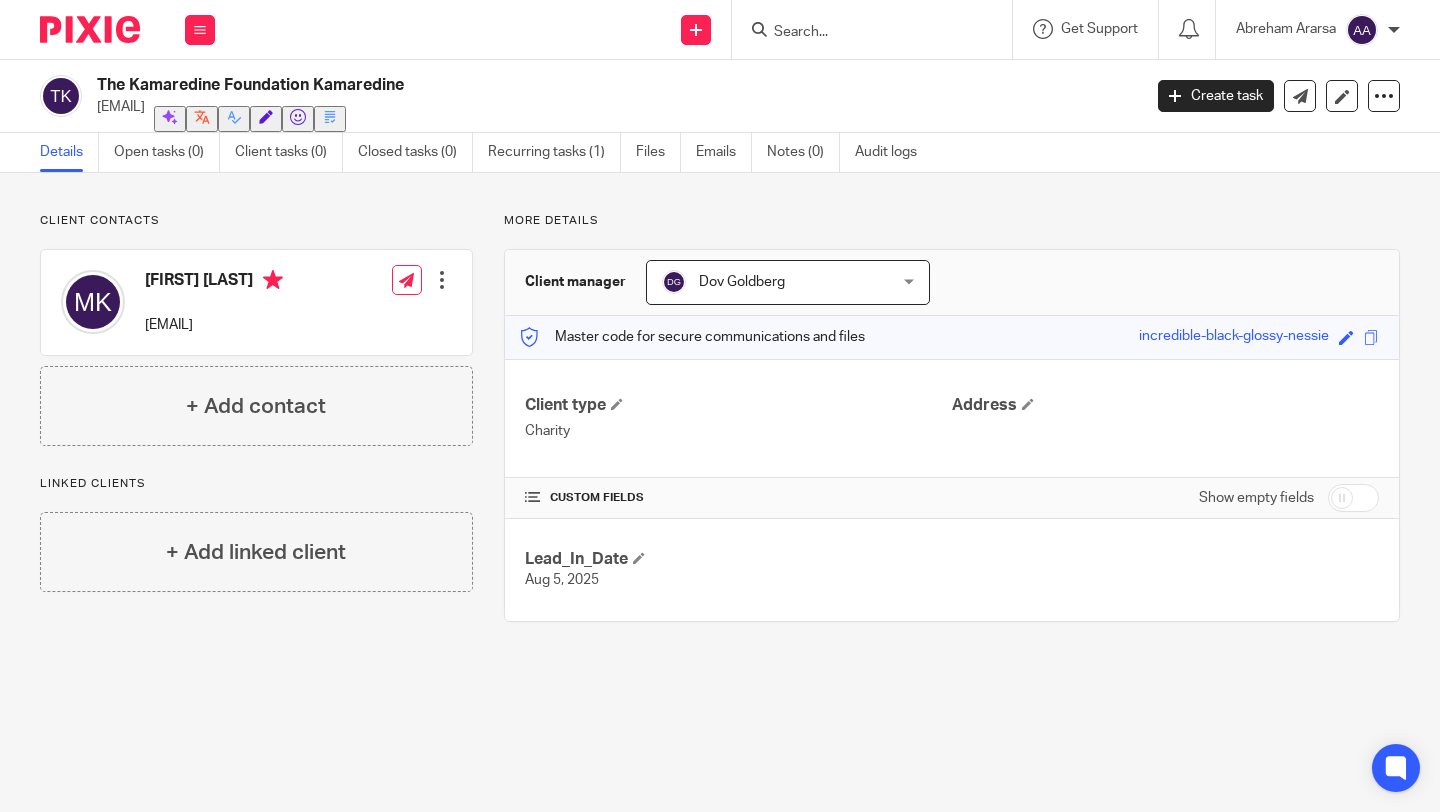 drag, startPoint x: 424, startPoint y: 93, endPoint x: 94, endPoint y: 77, distance: 330.38766 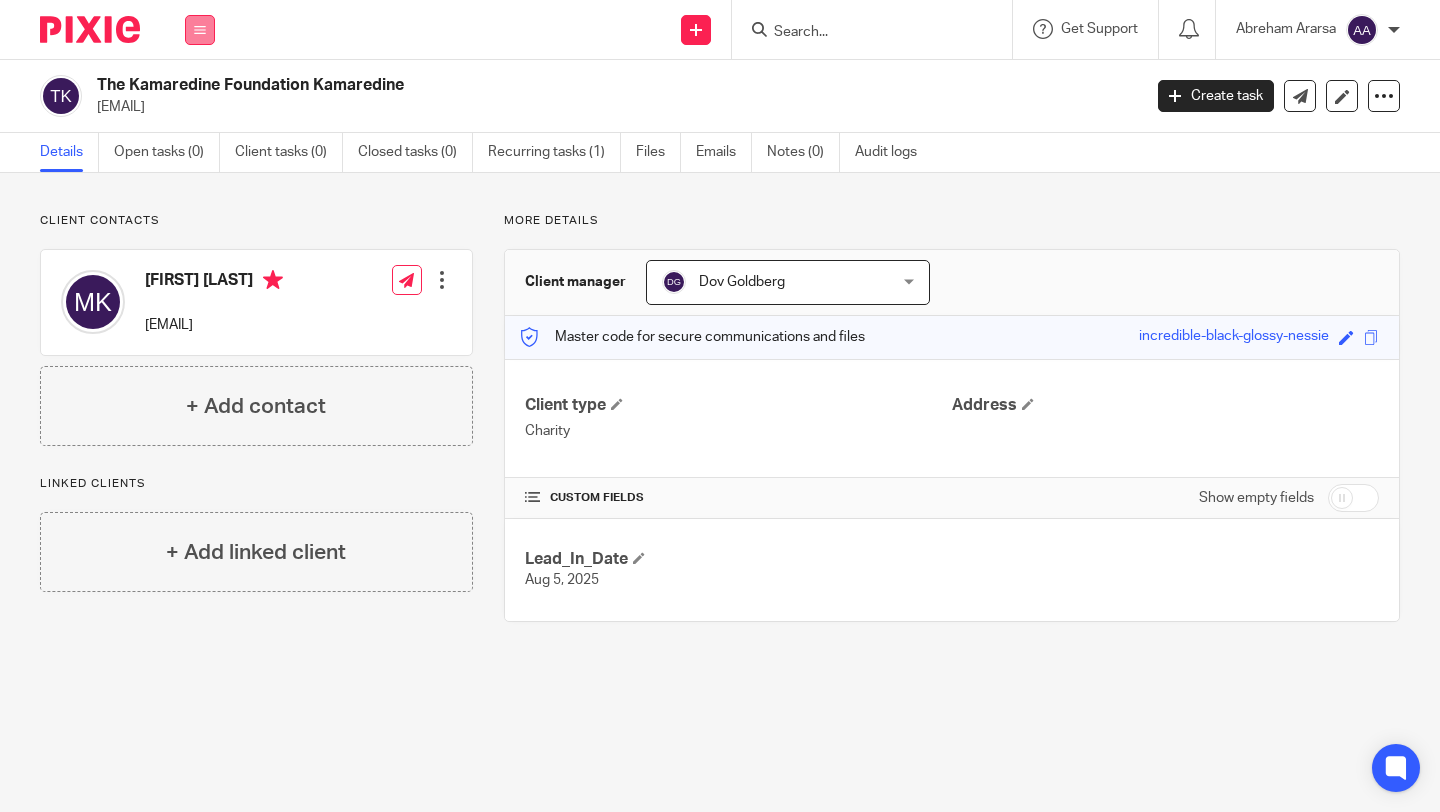 click at bounding box center [200, 30] 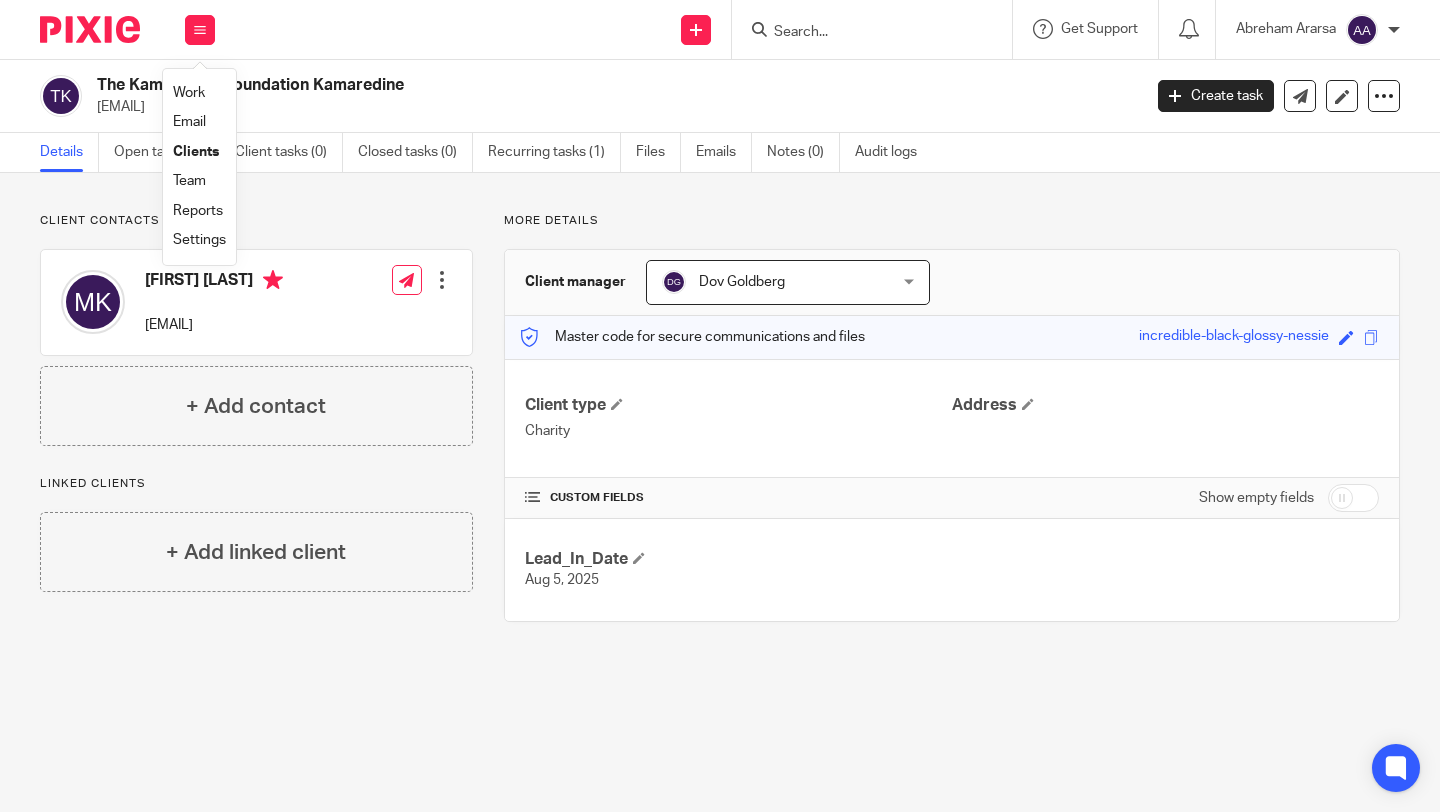click on "The Kamaredine Foundation Kamaredine" at bounding box center (509, 85) 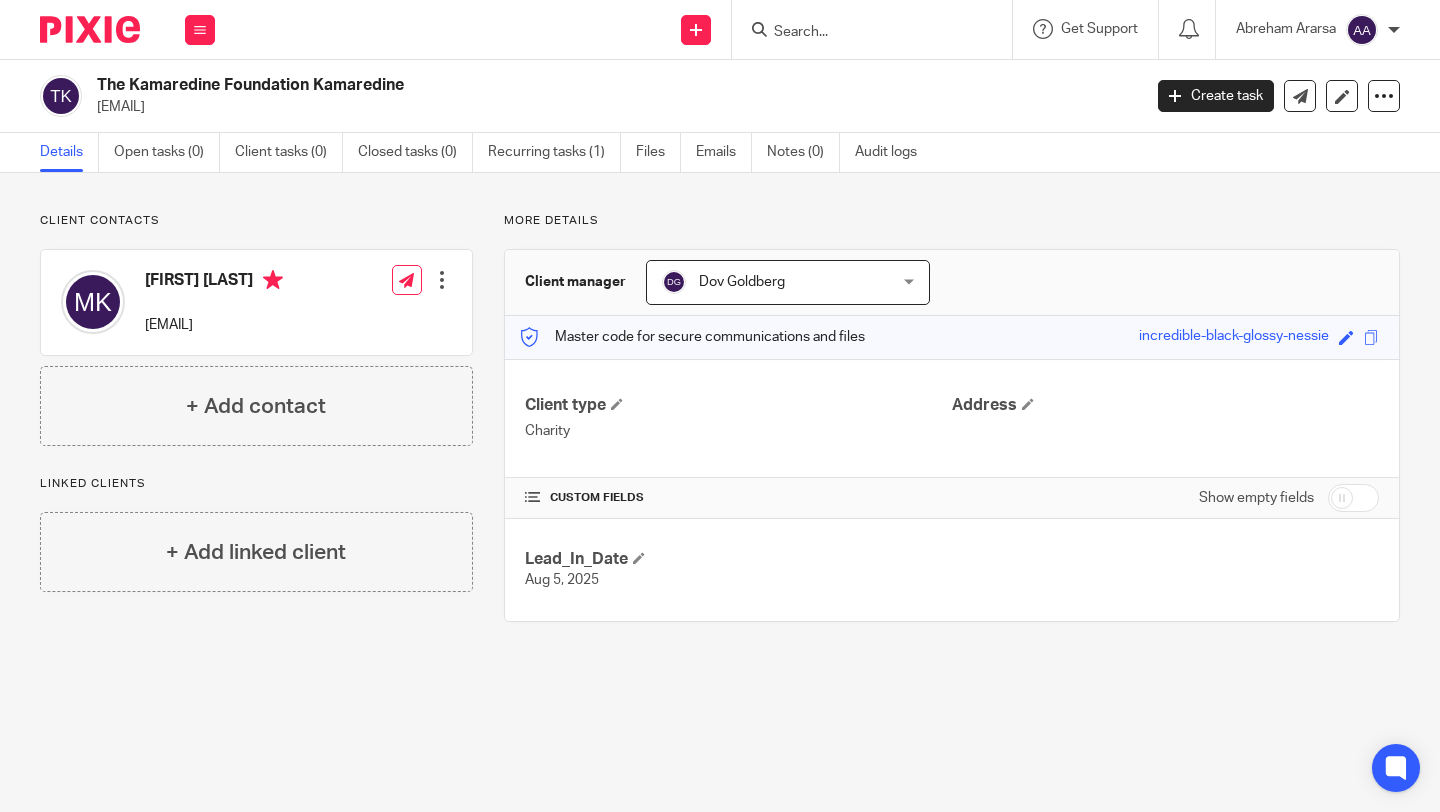 click on "The Kamaredine Foundation Kamaredine" at bounding box center [509, 85] 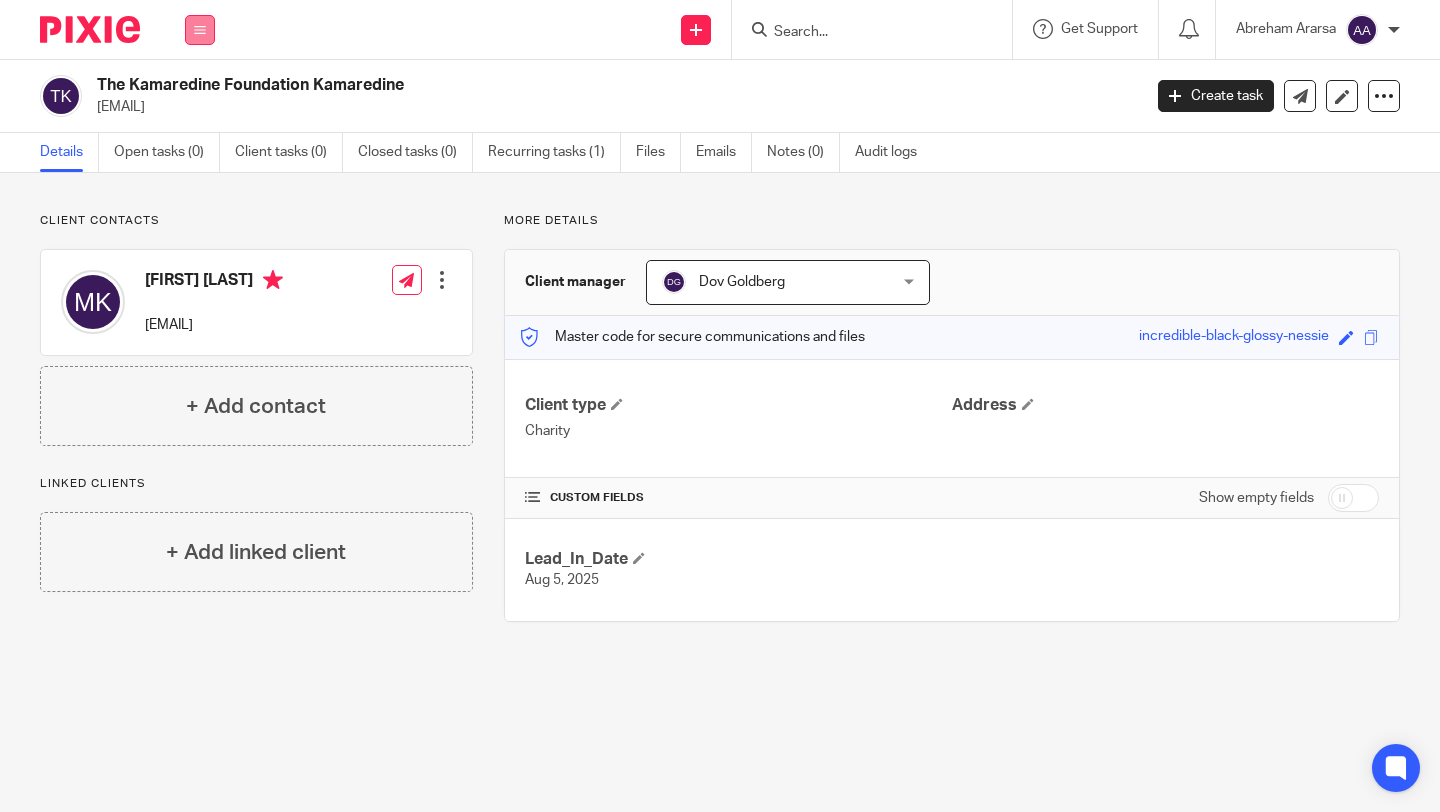 click at bounding box center [200, 30] 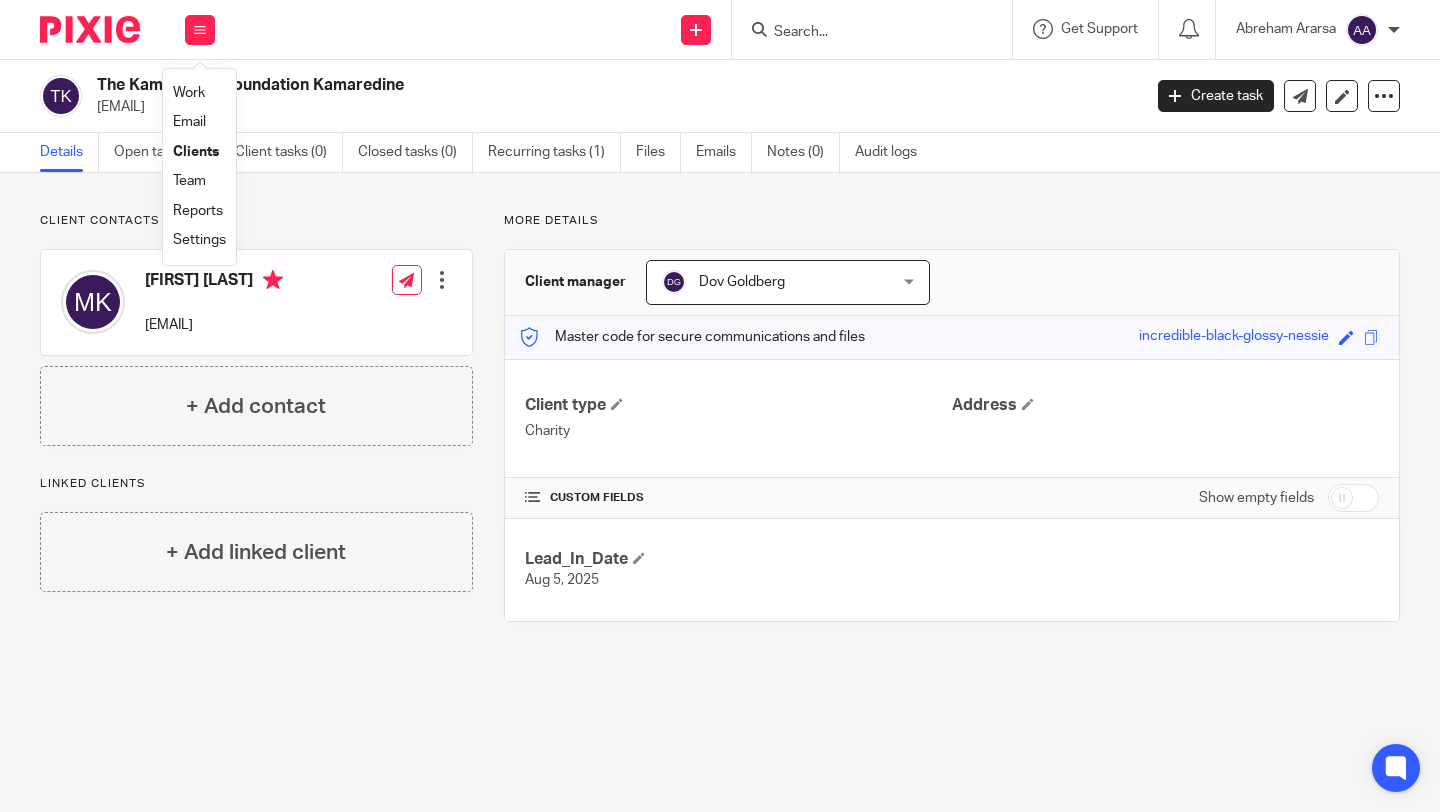 click on "Settings" at bounding box center (199, 240) 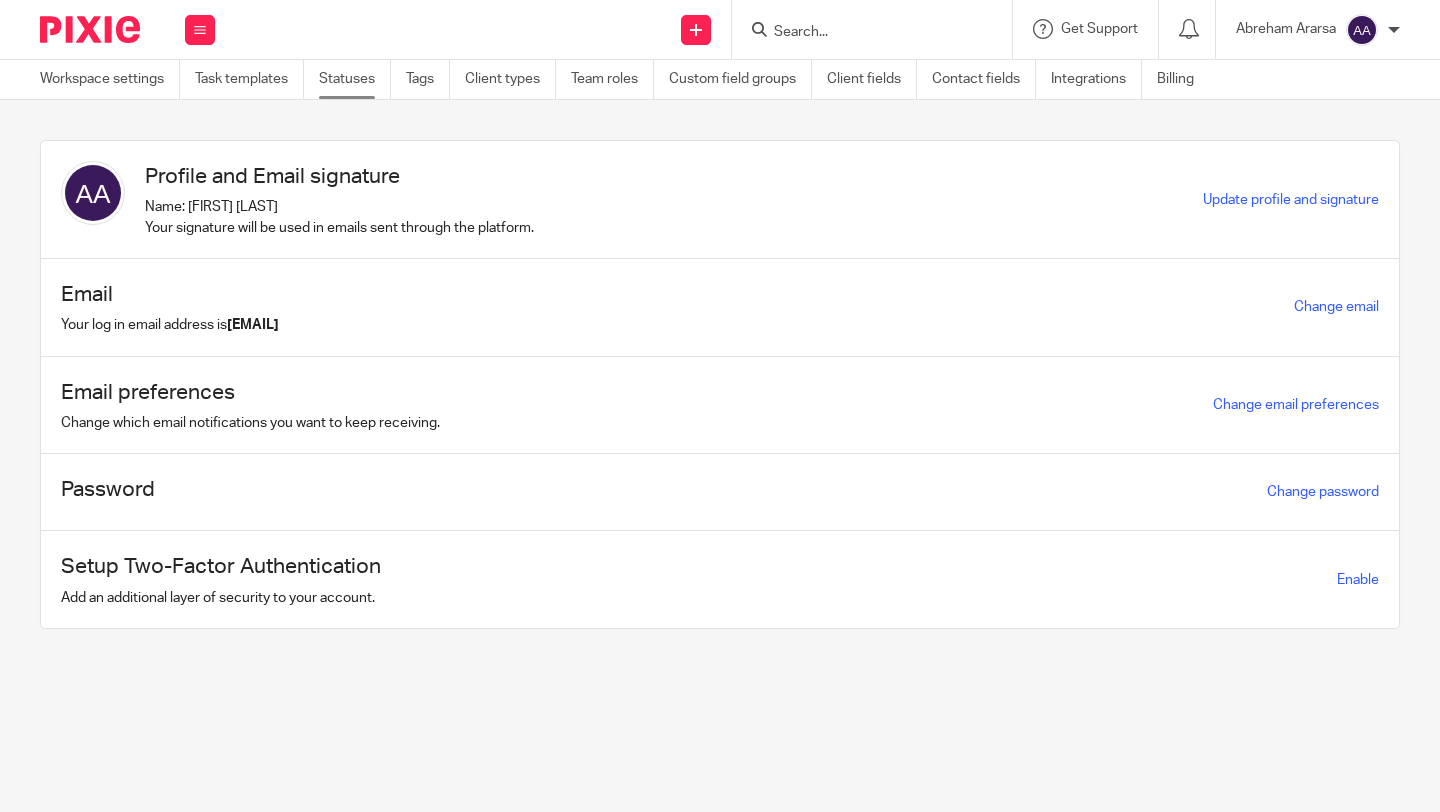 scroll, scrollTop: 0, scrollLeft: 0, axis: both 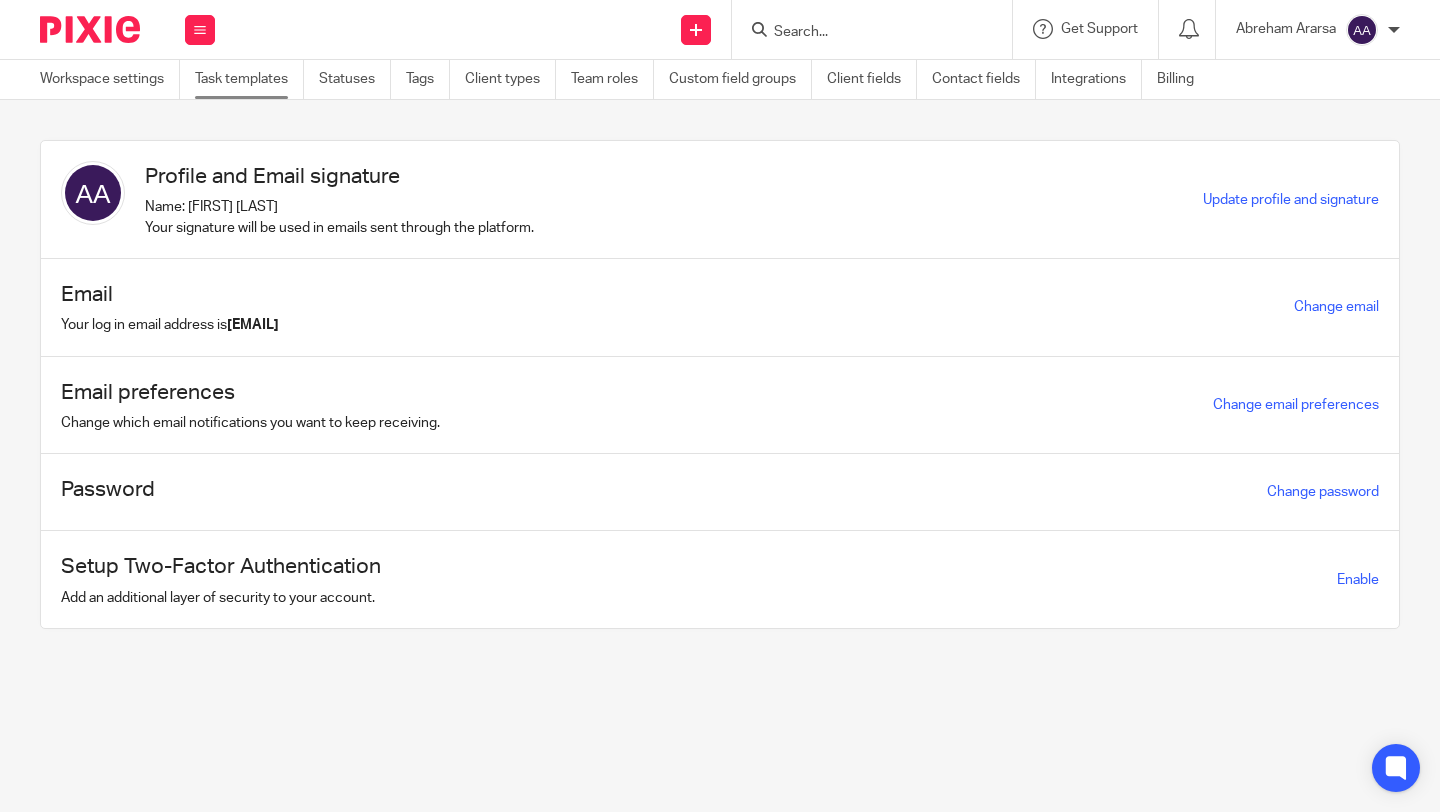 click on "Task templates" at bounding box center (249, 79) 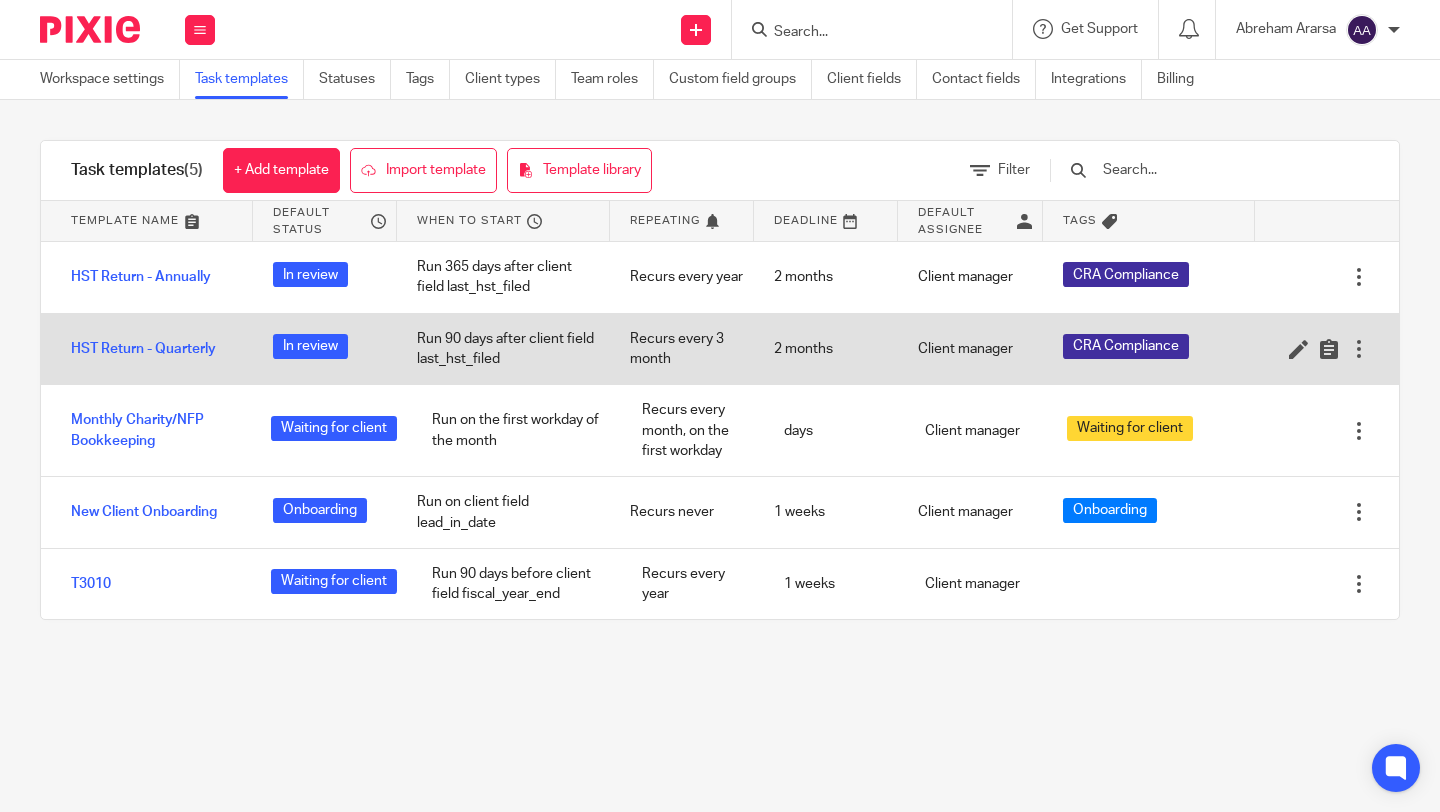 scroll, scrollTop: 0, scrollLeft: 0, axis: both 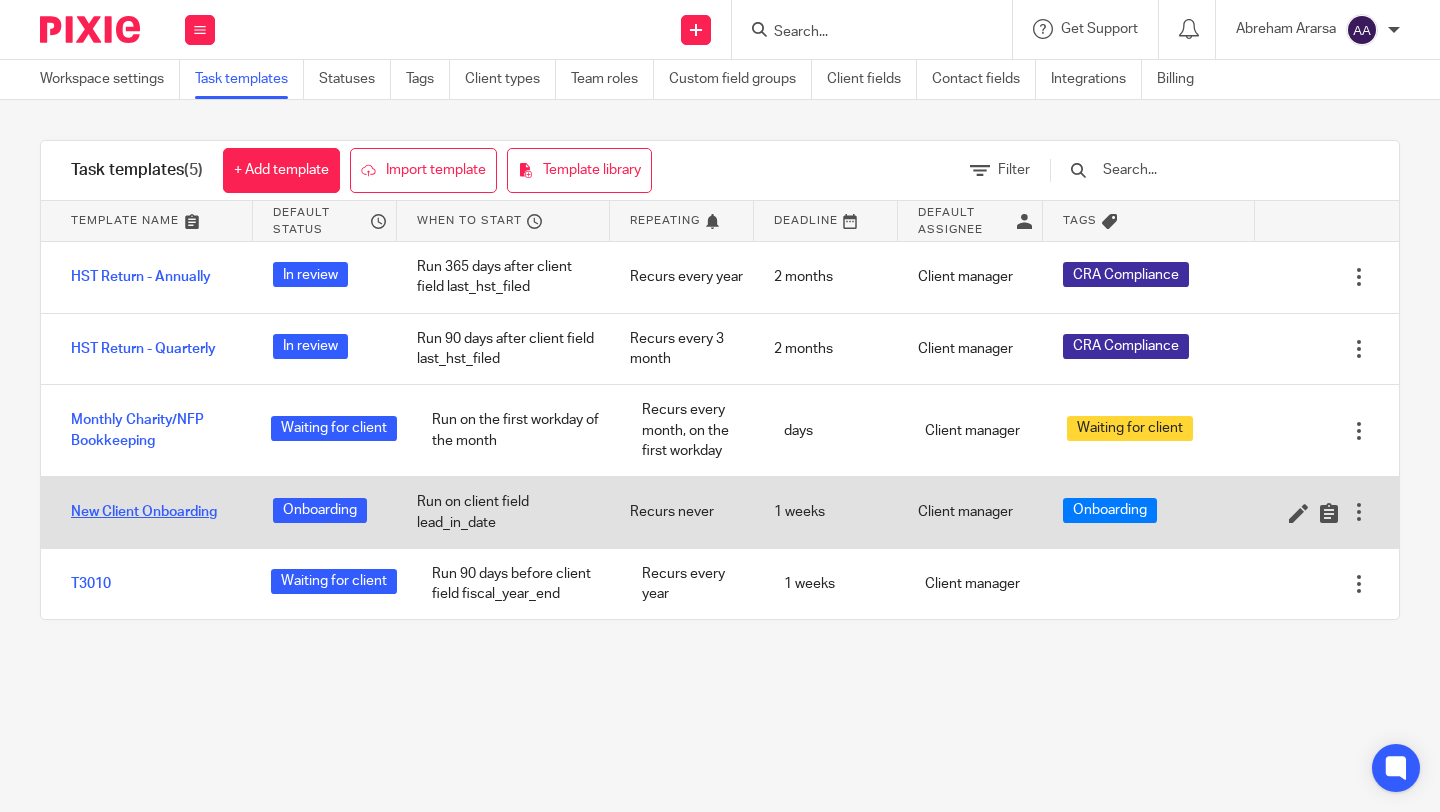 click on "New Client Onboarding" at bounding box center (144, 512) 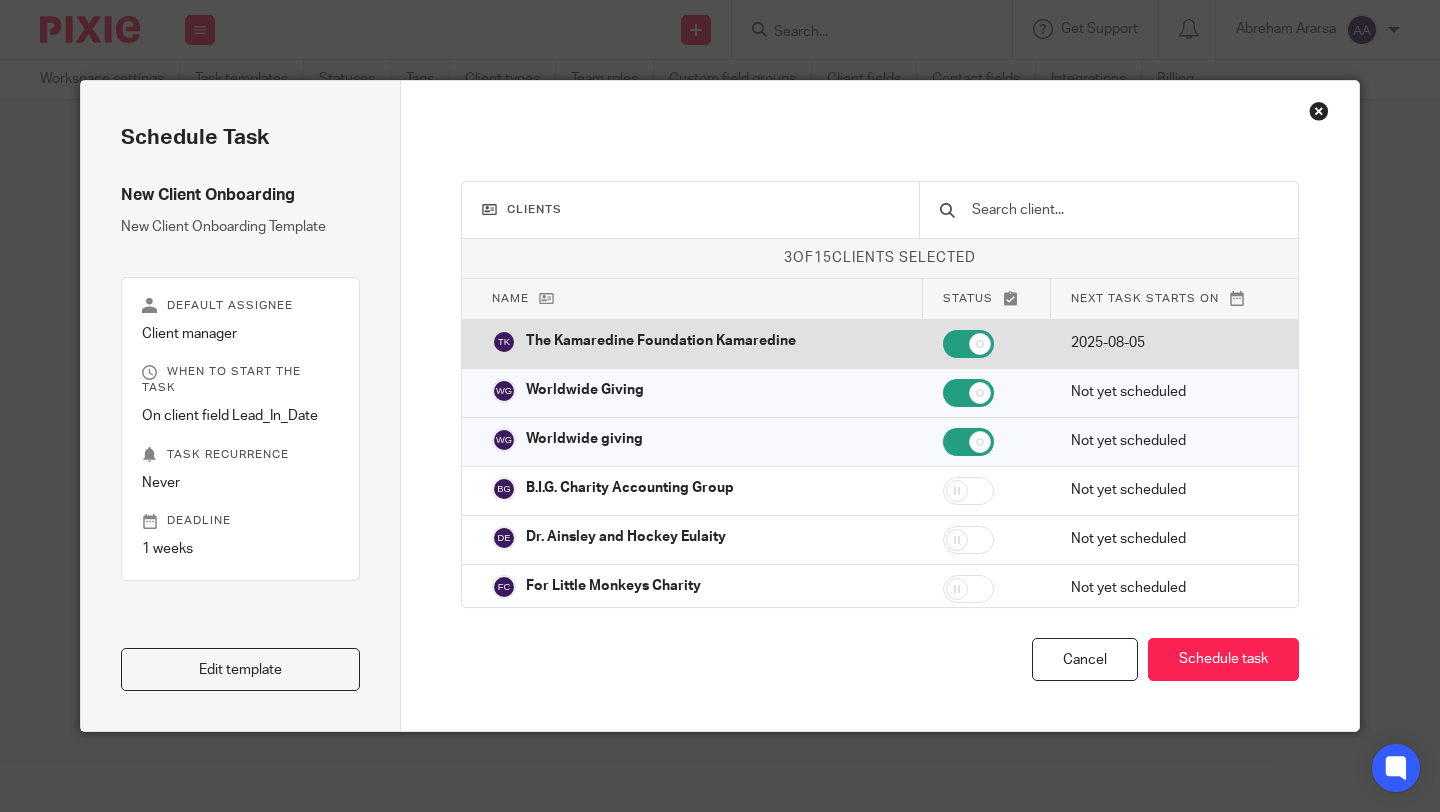 scroll, scrollTop: 0, scrollLeft: 0, axis: both 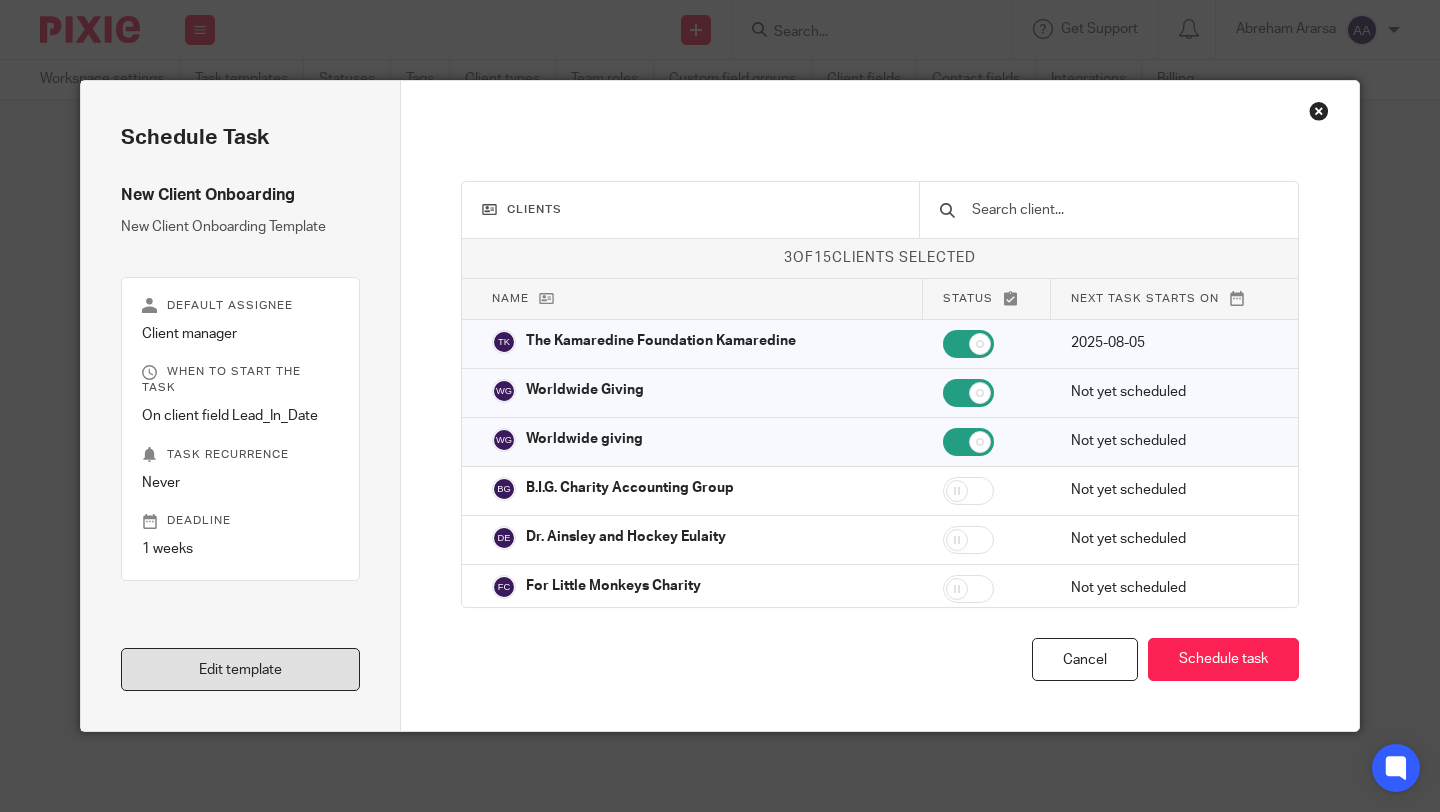 click on "Edit template" at bounding box center [240, 669] 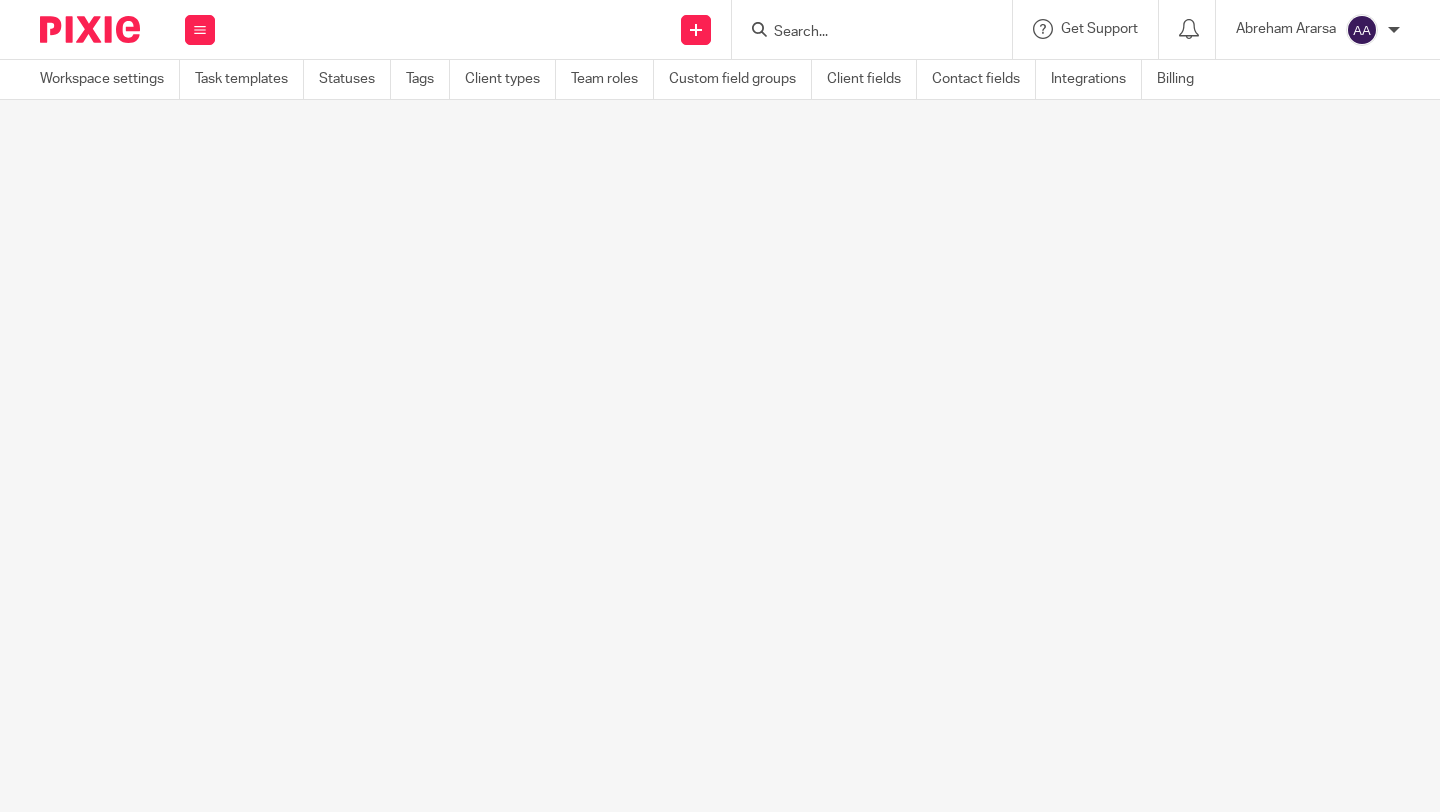 scroll, scrollTop: 0, scrollLeft: 0, axis: both 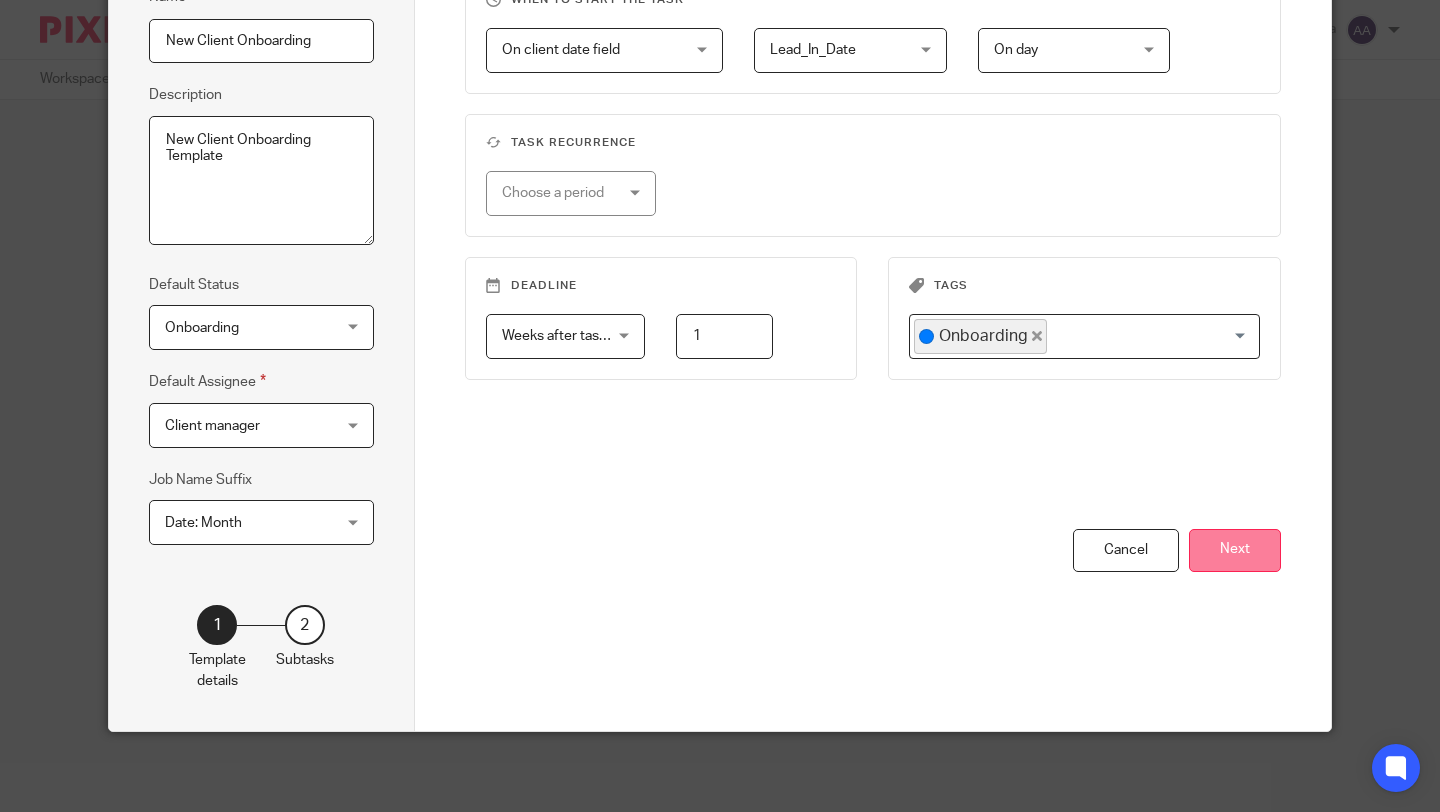 click on "Next" at bounding box center (1235, 550) 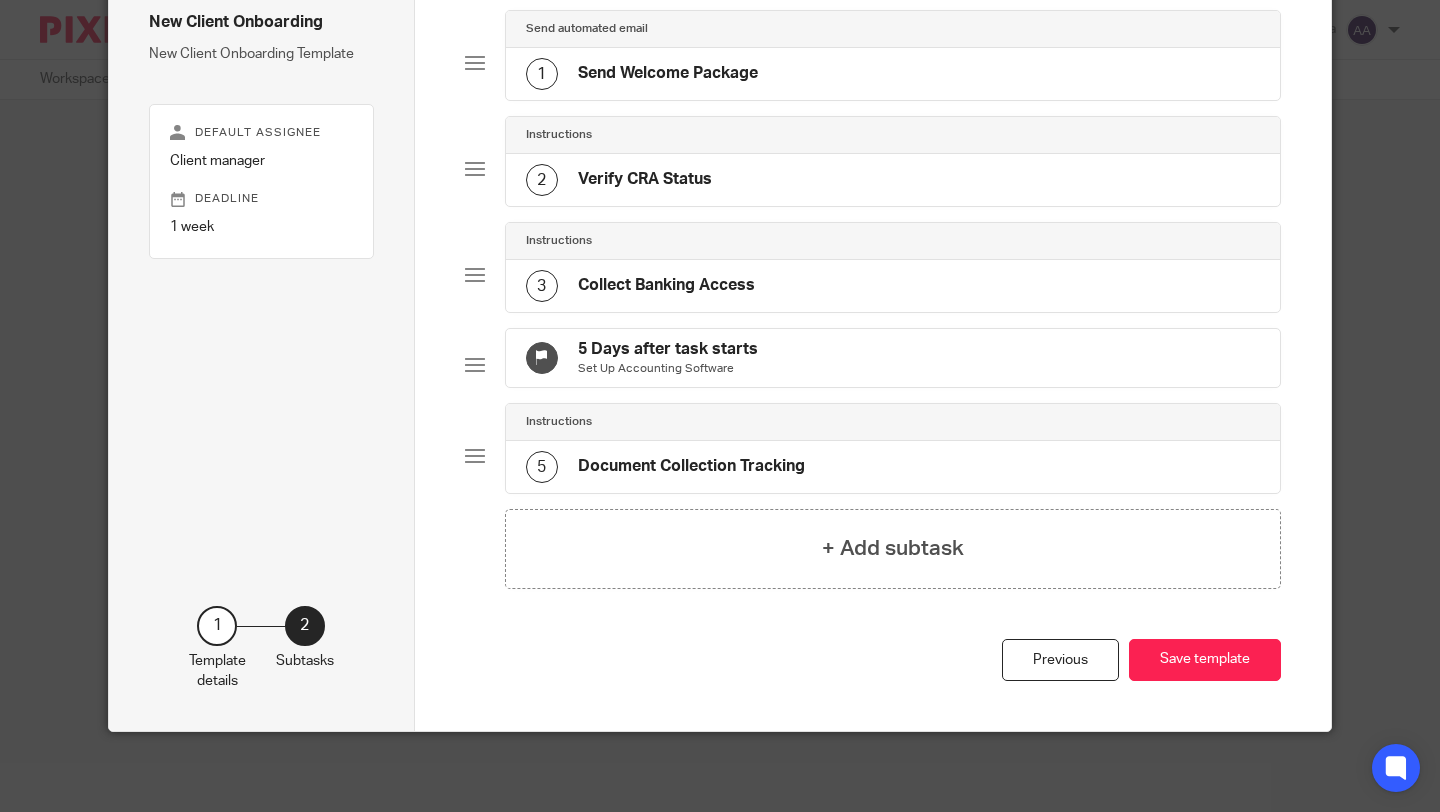 scroll, scrollTop: 0, scrollLeft: 0, axis: both 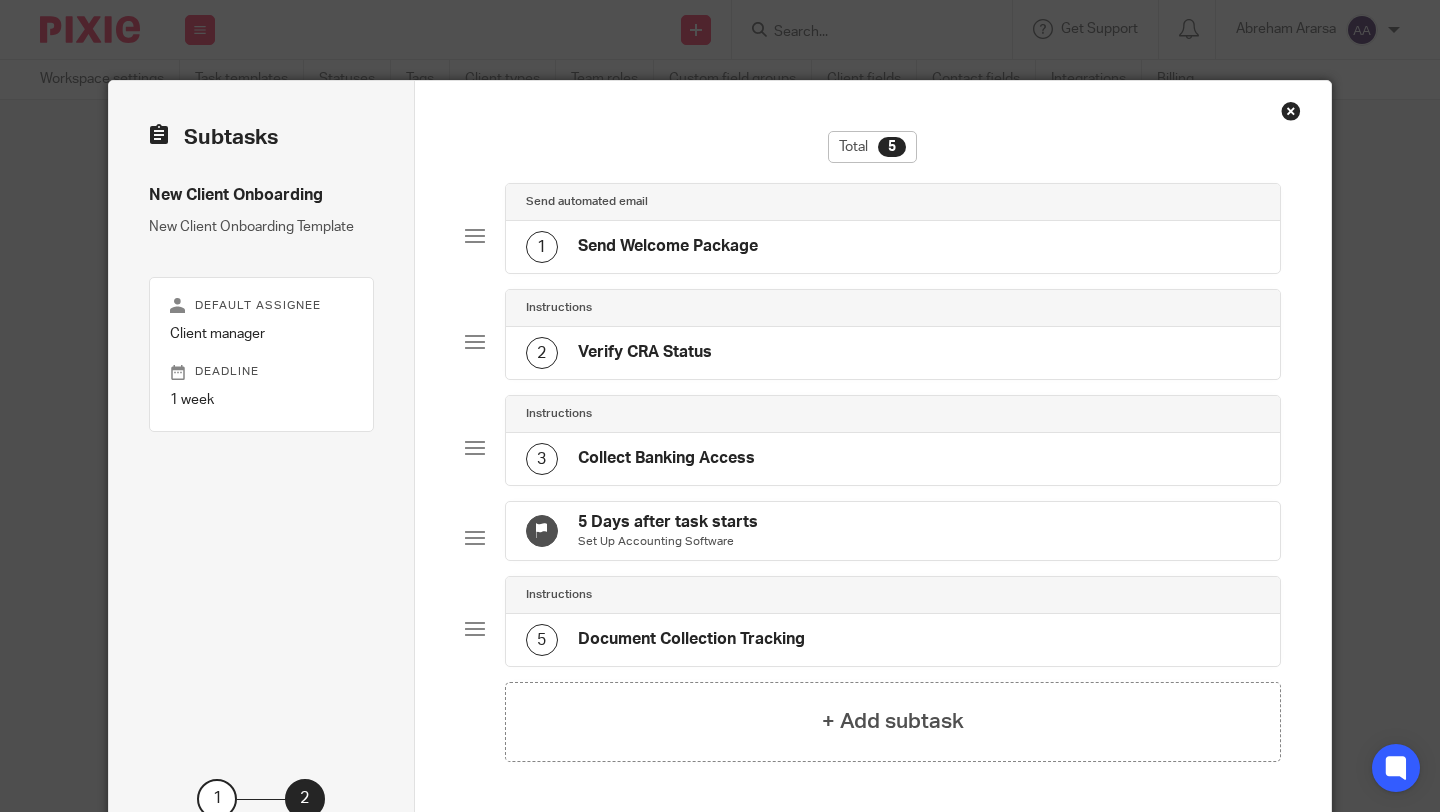 click on "Send Welcome Package" 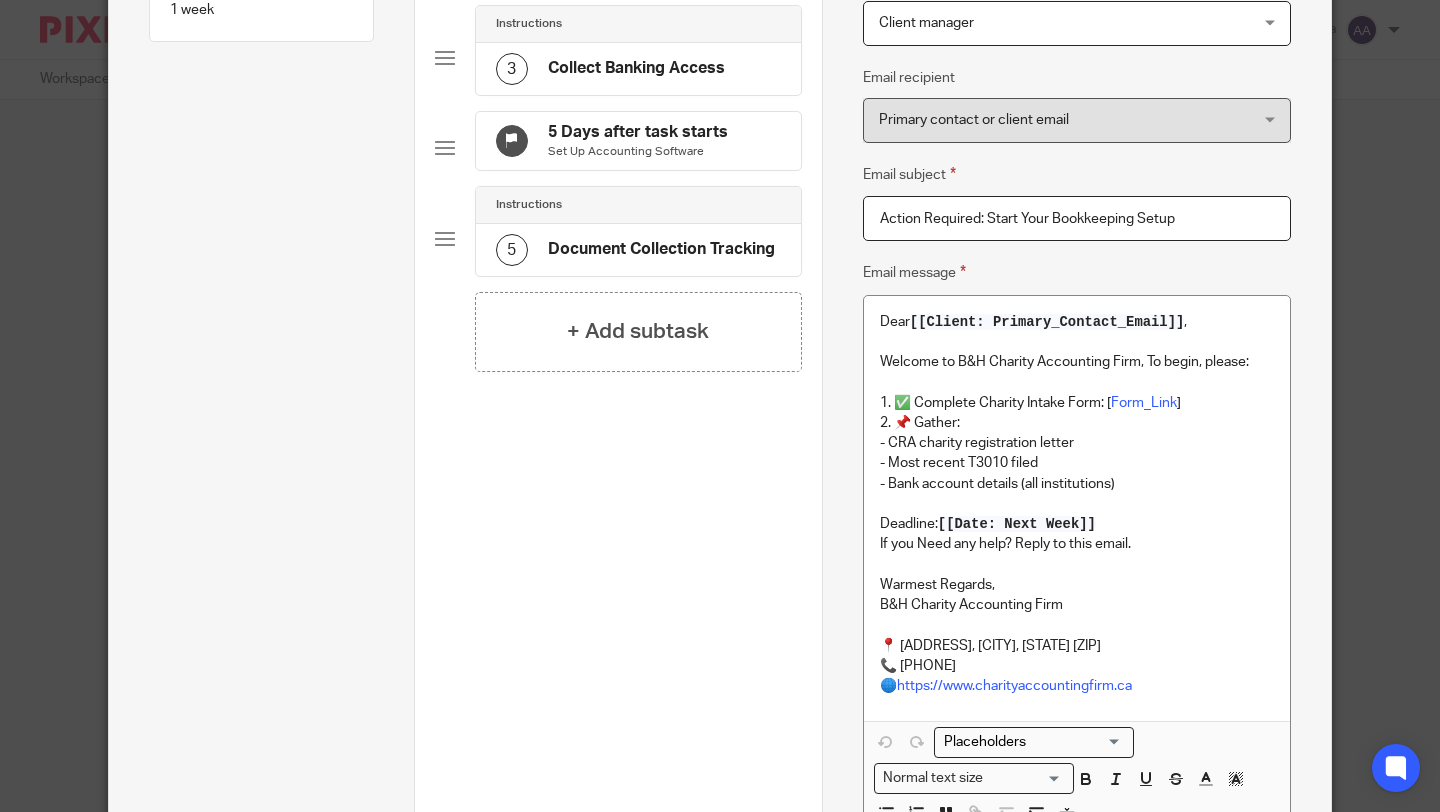 scroll, scrollTop: 400, scrollLeft: 0, axis: vertical 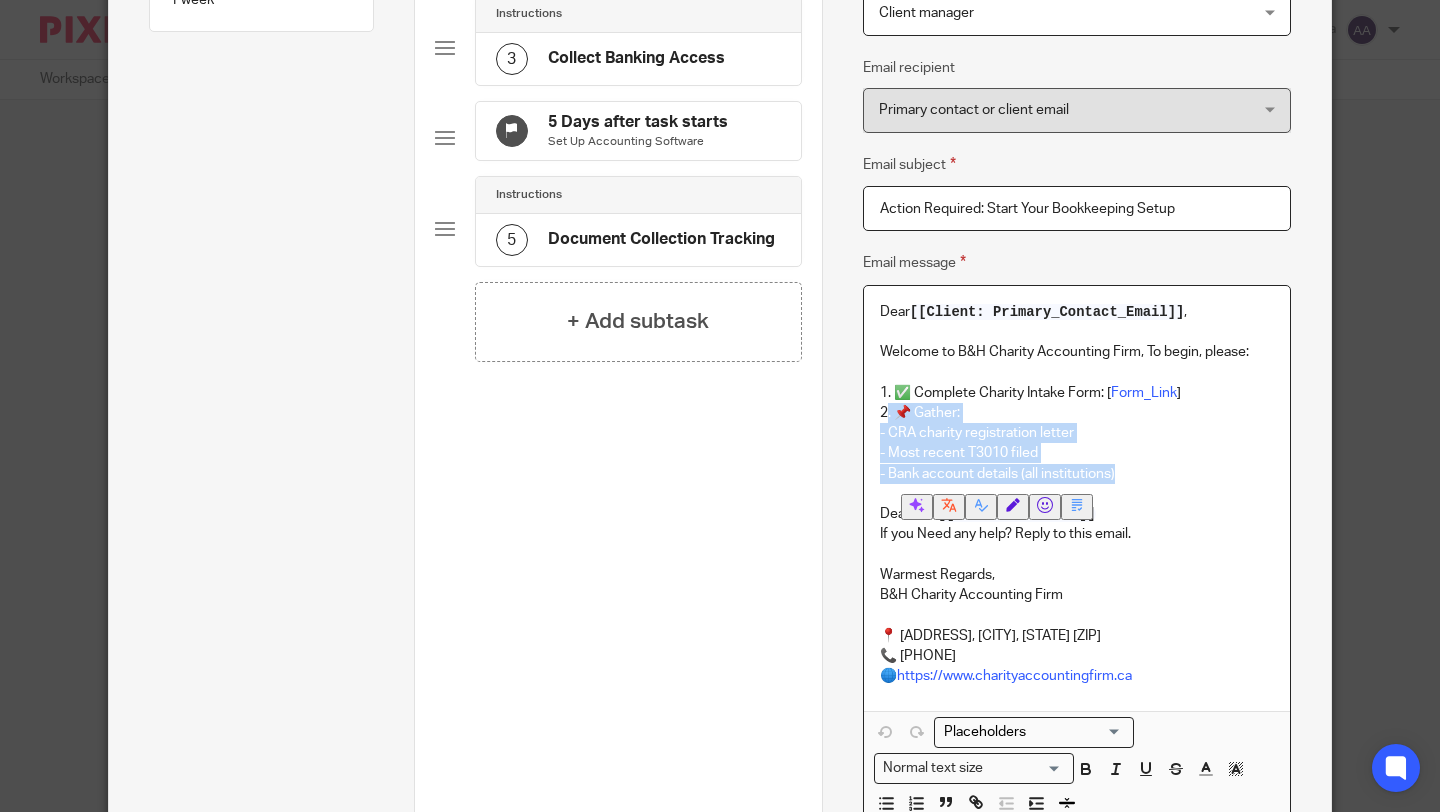 drag, startPoint x: 1138, startPoint y: 475, endPoint x: 889, endPoint y: 414, distance: 256.36304 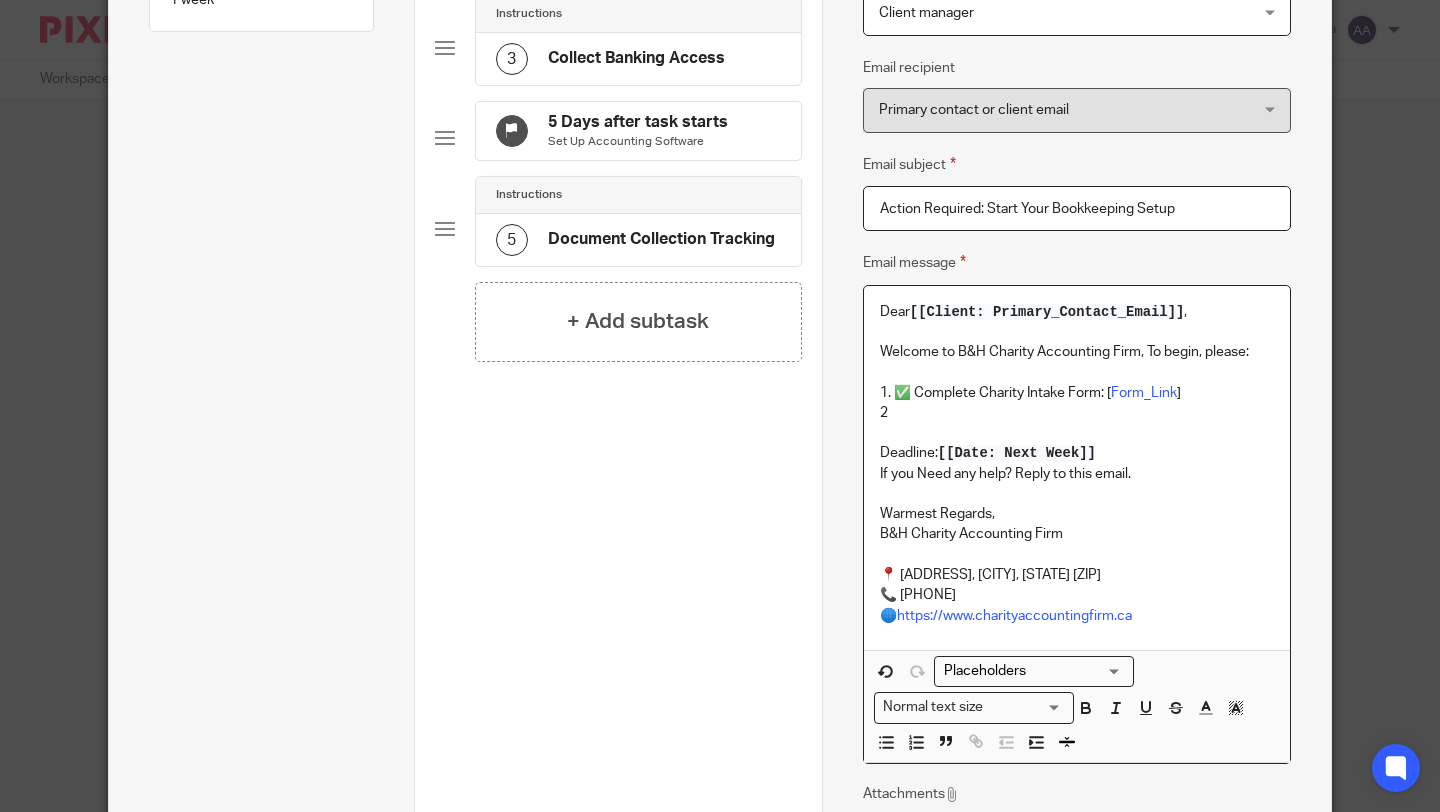 type 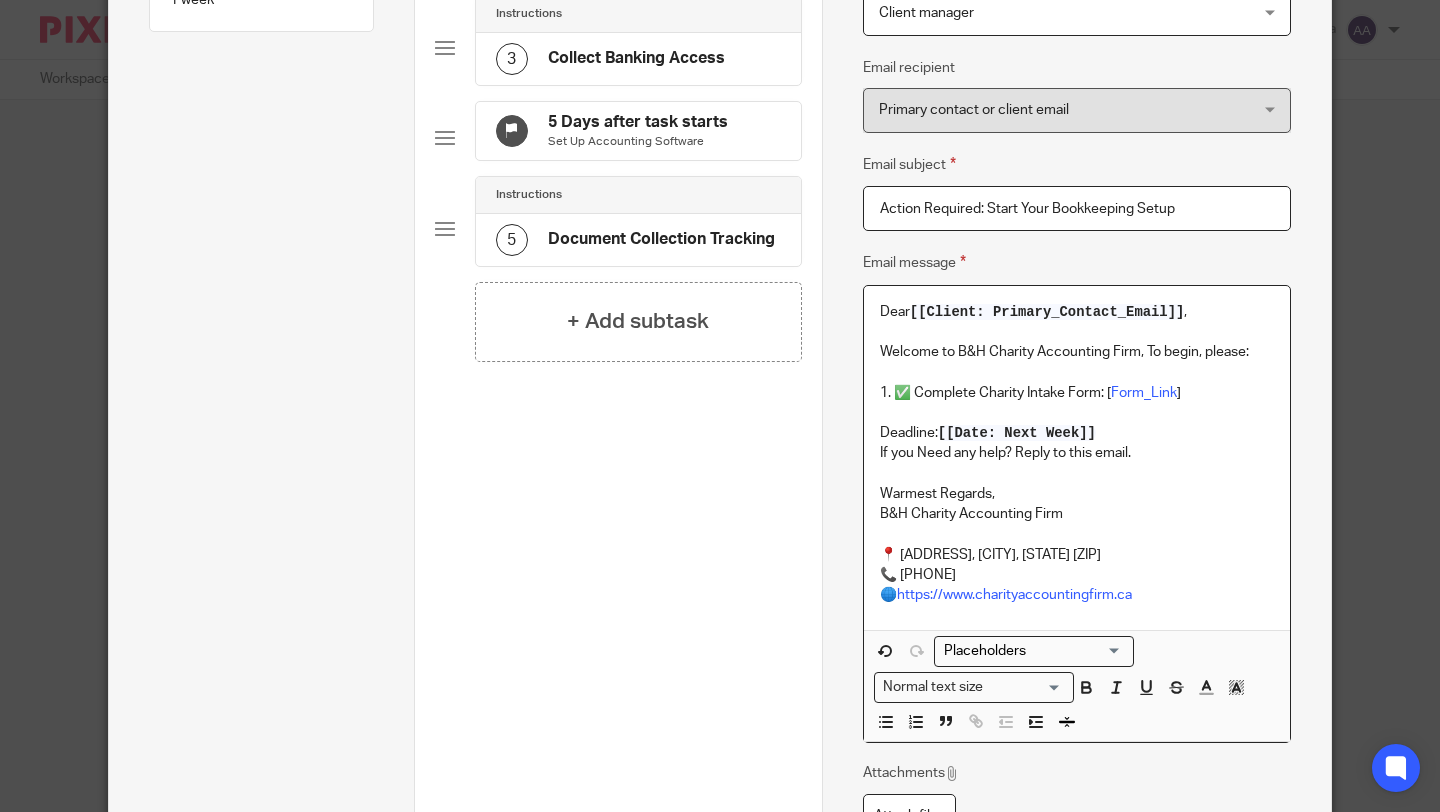 click on "1. ✅ Complete Charity Intake Form: [ Form_Link ]" at bounding box center [1077, 393] 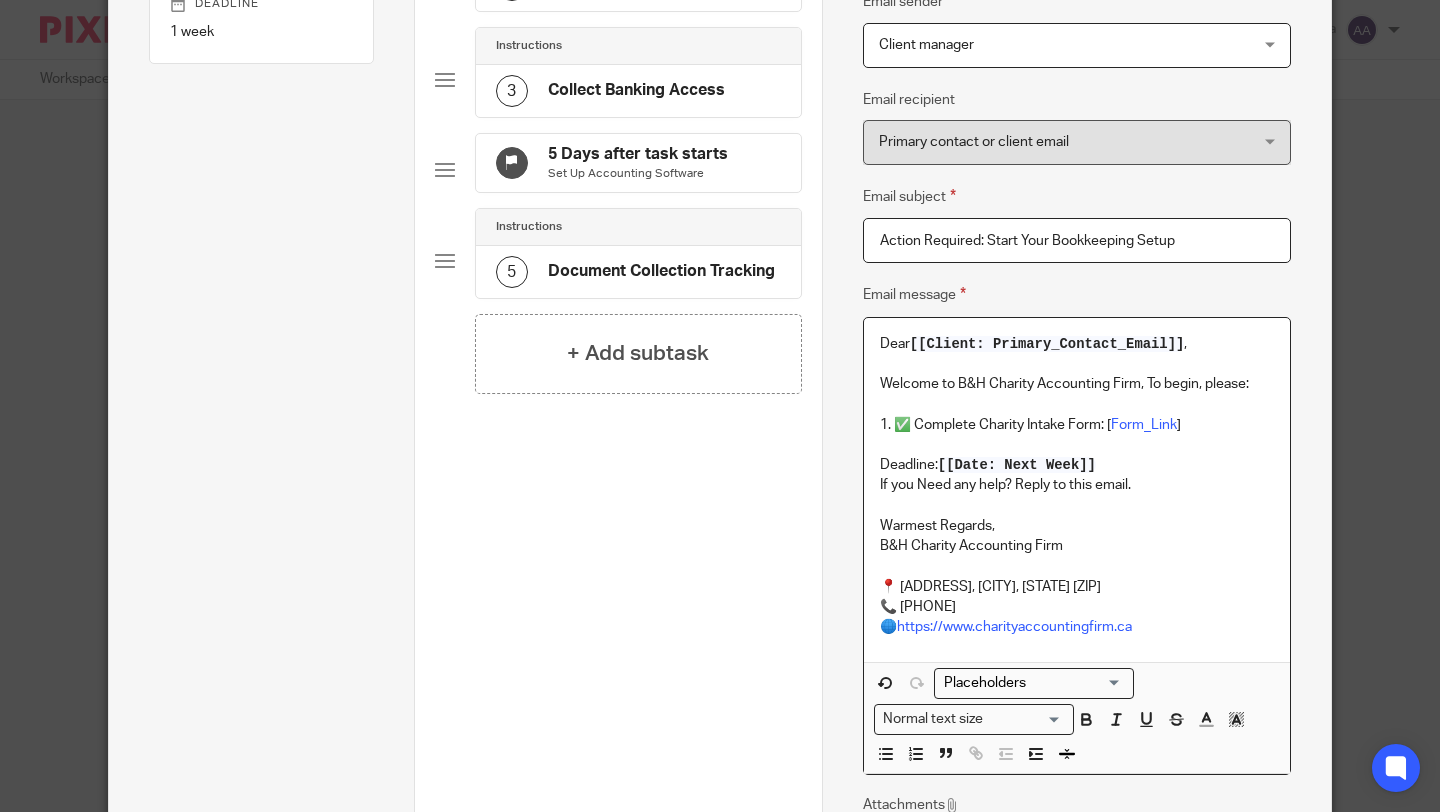 scroll, scrollTop: 361, scrollLeft: 0, axis: vertical 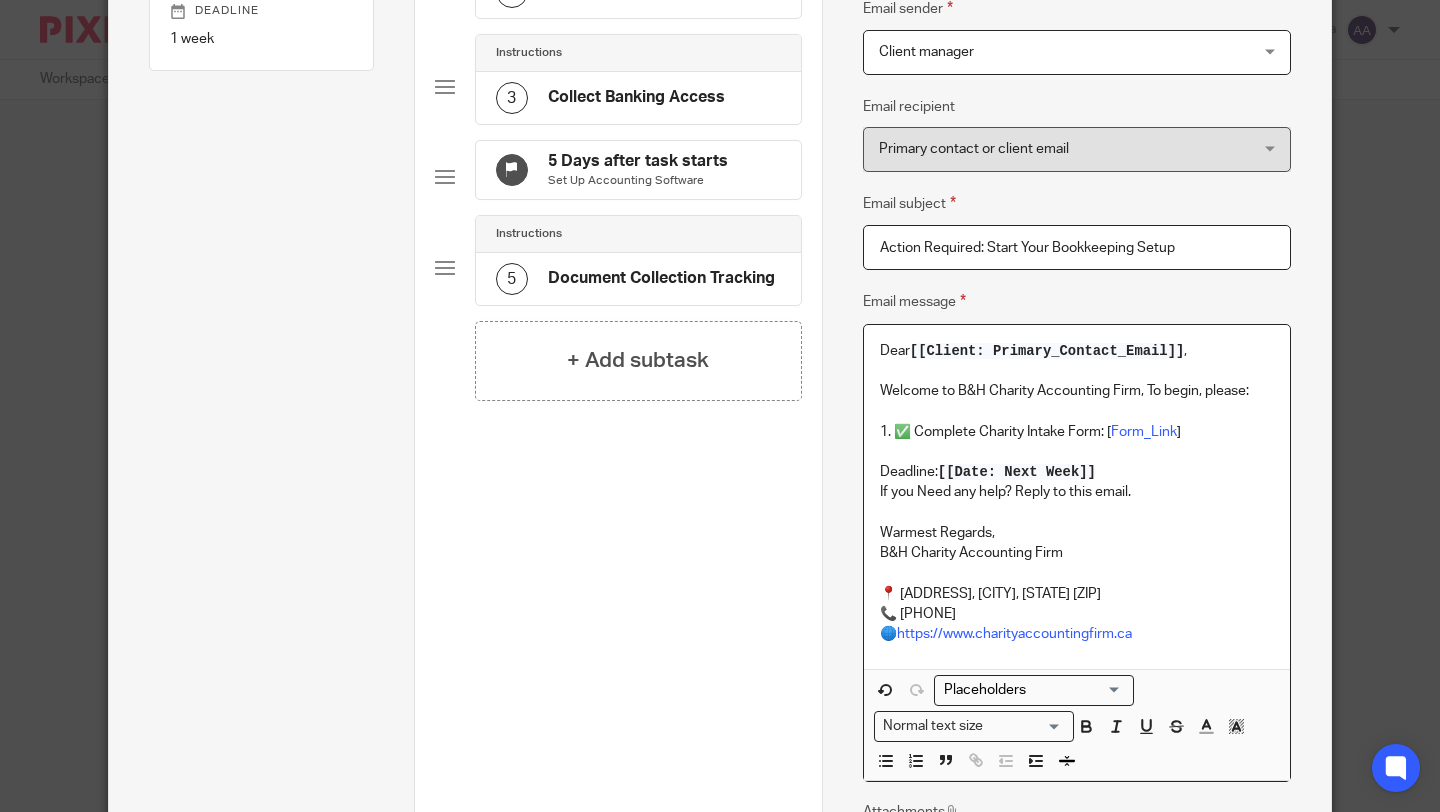 click on "1. ✅ Complete Charity Intake Form: [ Form_Link ]" at bounding box center (1077, 432) 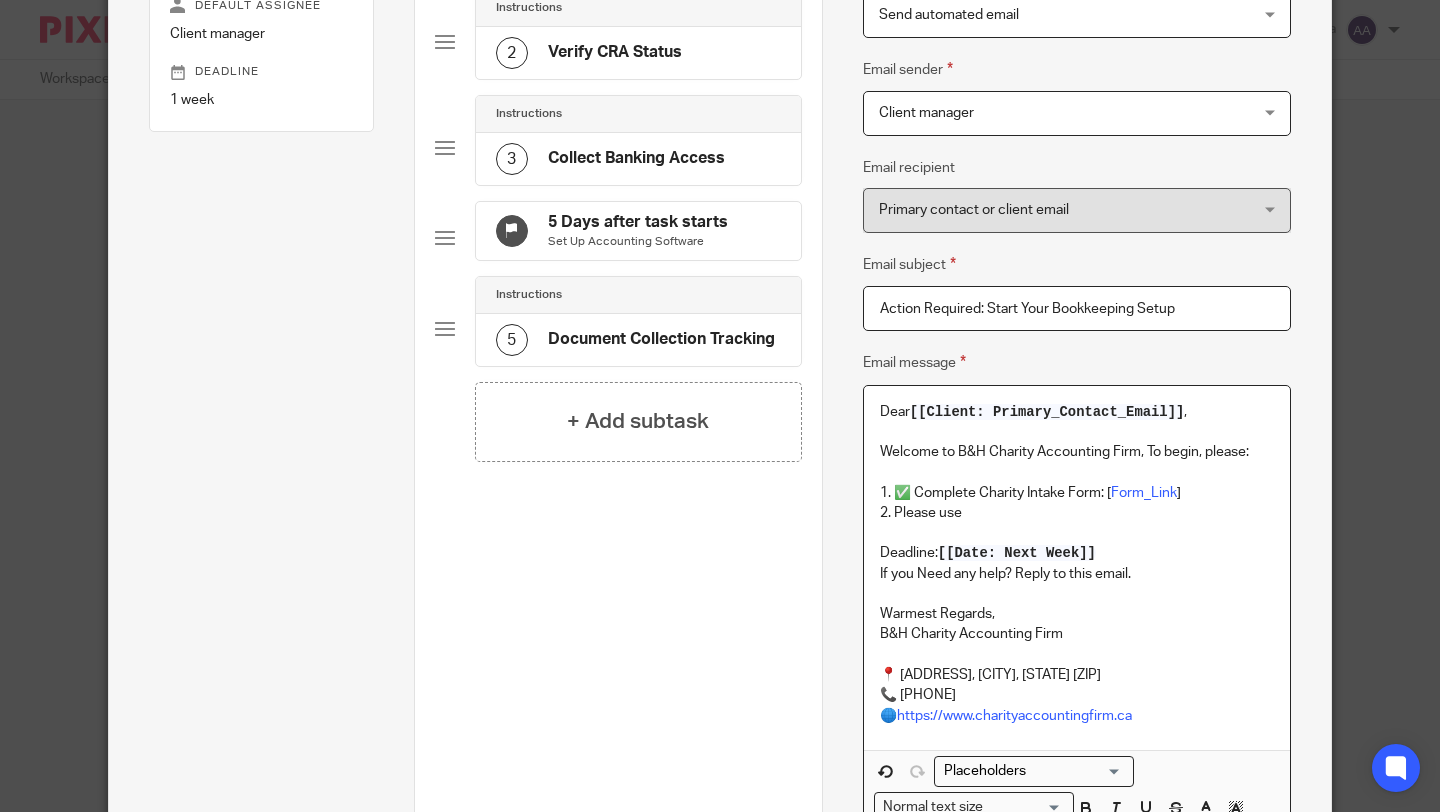 scroll, scrollTop: 289, scrollLeft: 0, axis: vertical 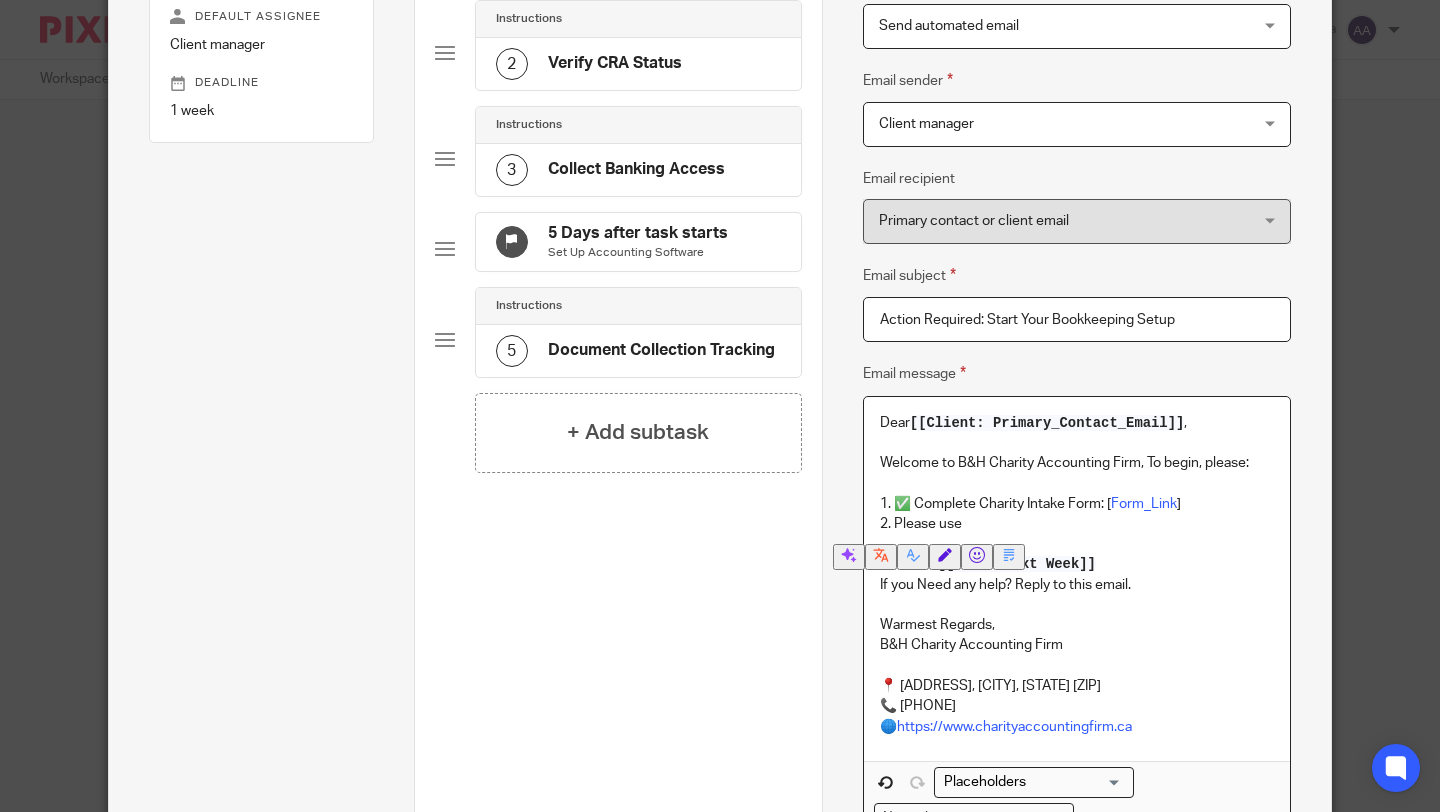 drag, startPoint x: 966, startPoint y: 526, endPoint x: 894, endPoint y: 524, distance: 72.02777 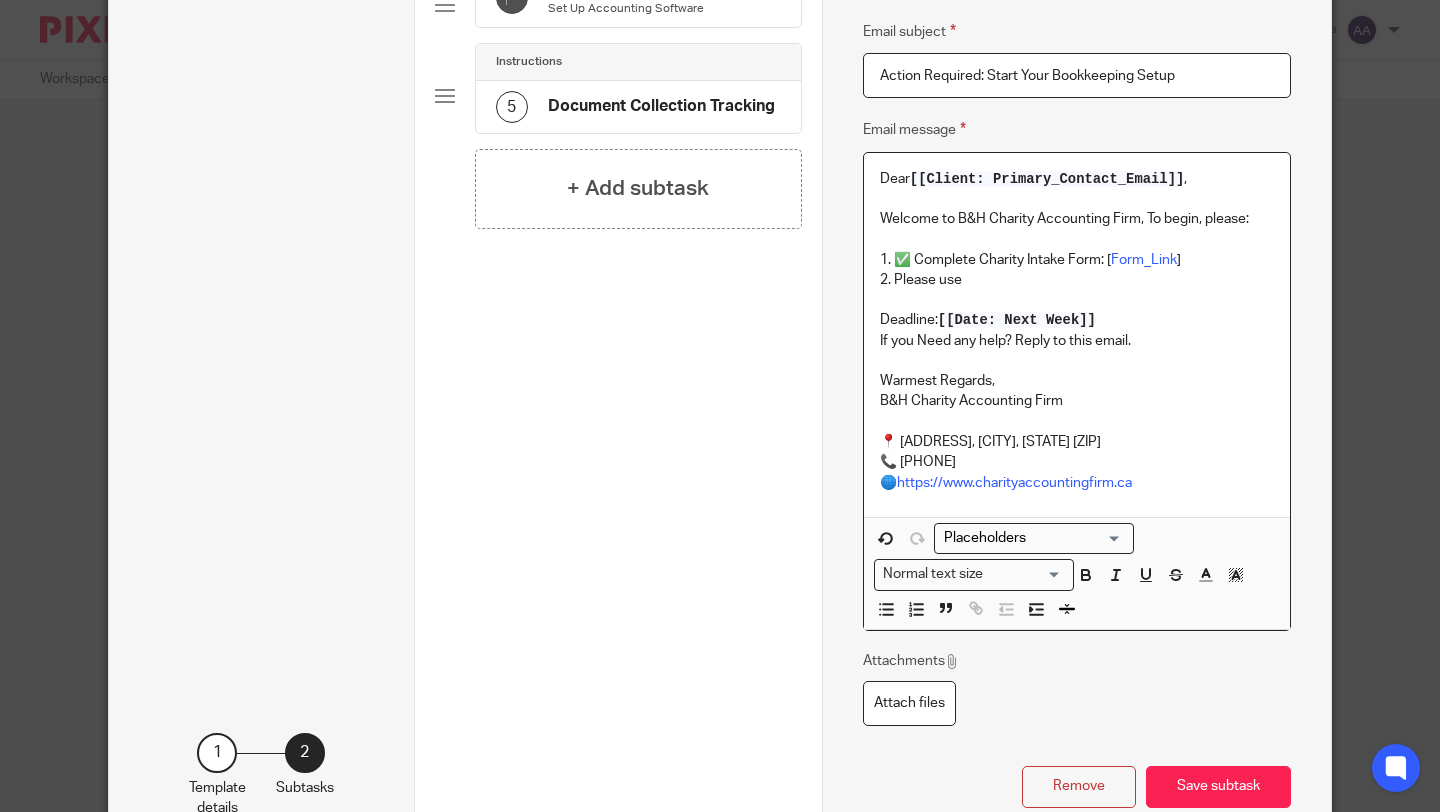 scroll, scrollTop: 537, scrollLeft: 0, axis: vertical 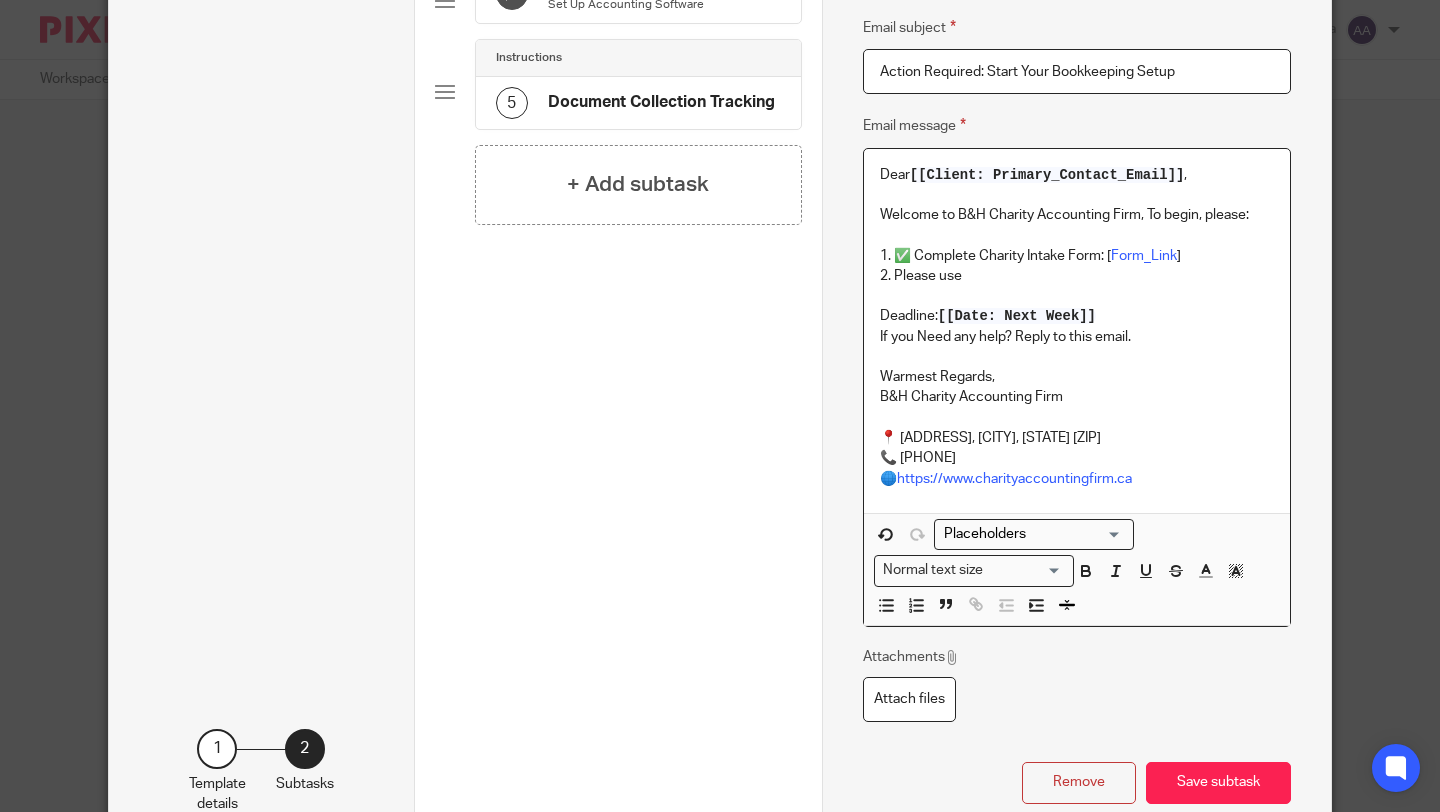 click at bounding box center (1029, 534) 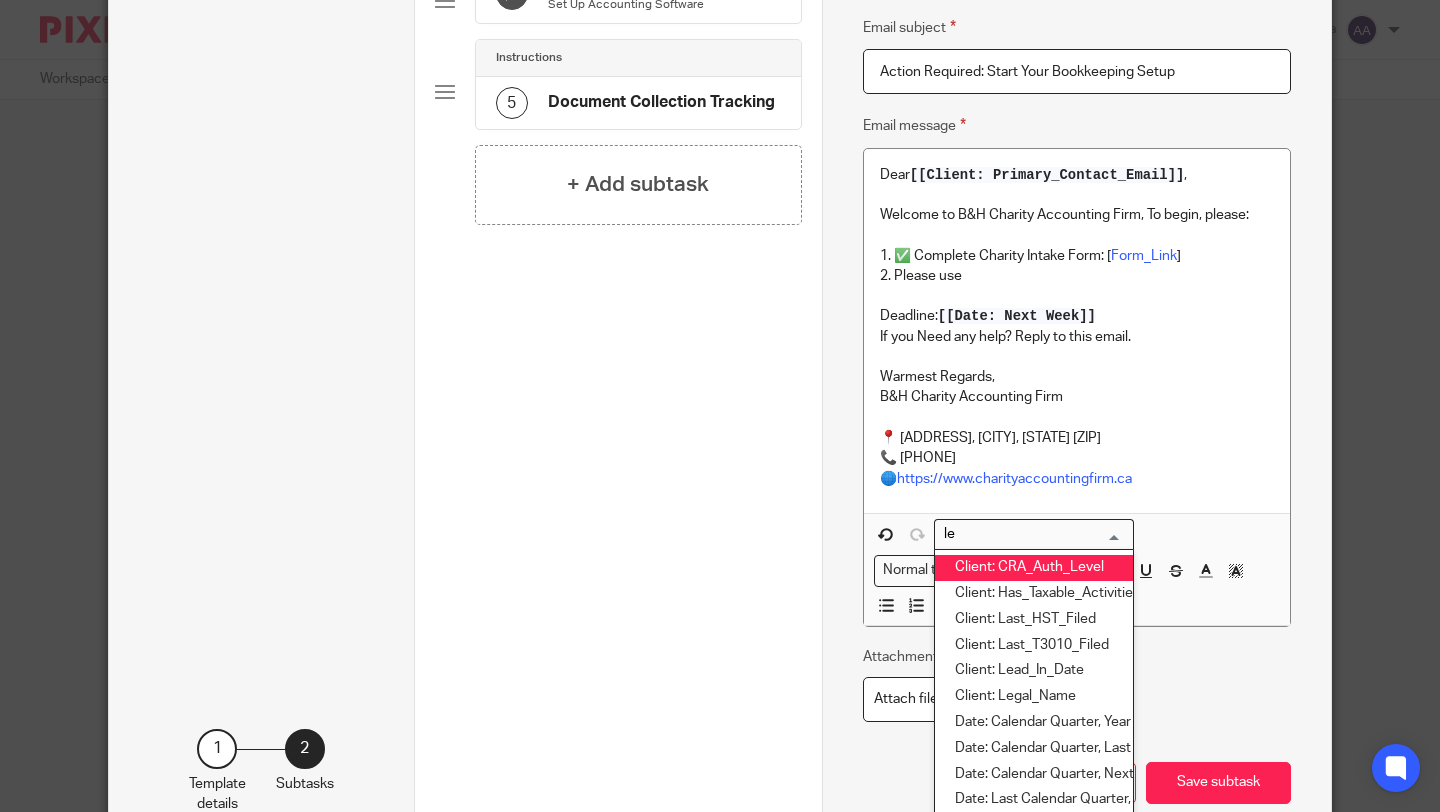 type on "l" 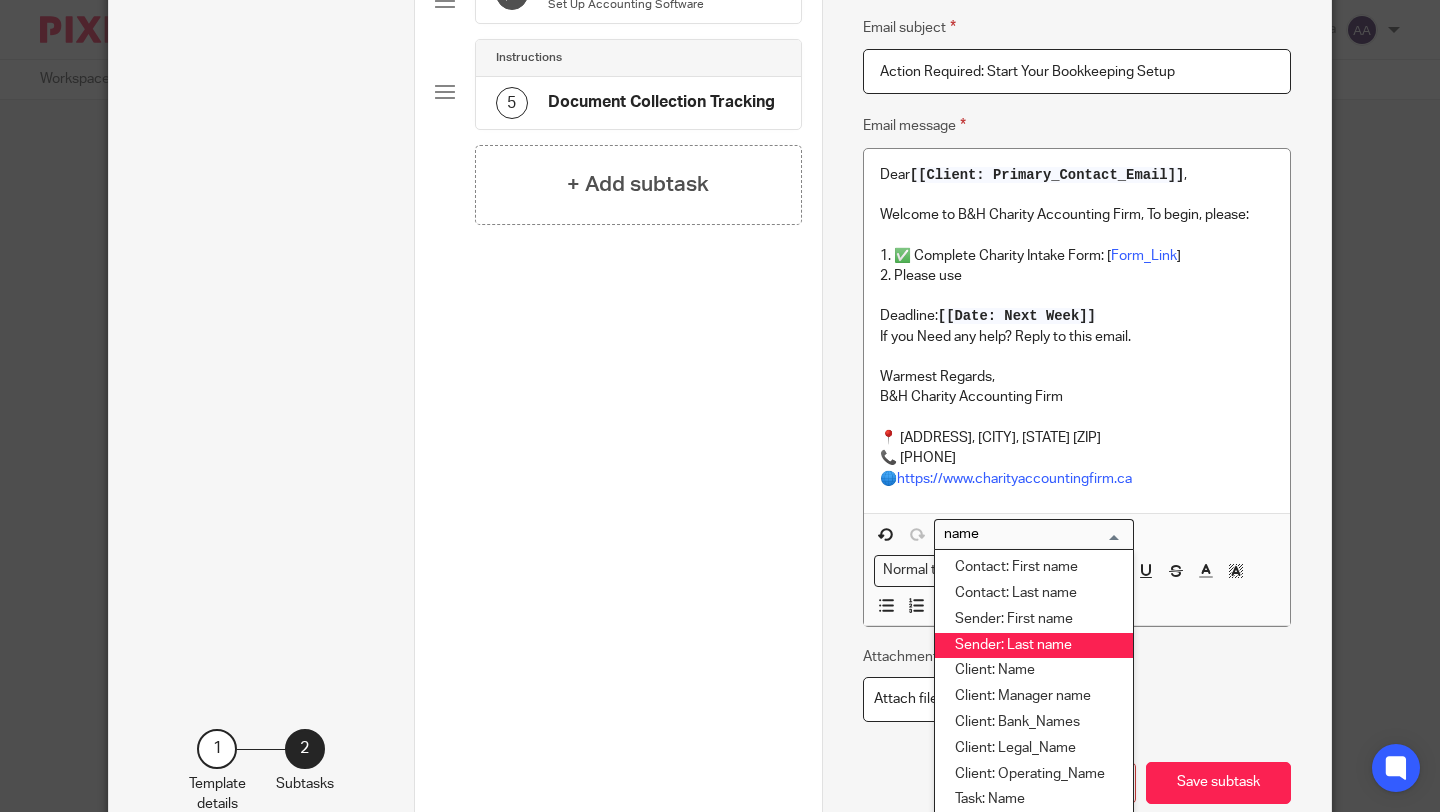 scroll, scrollTop: 567, scrollLeft: 0, axis: vertical 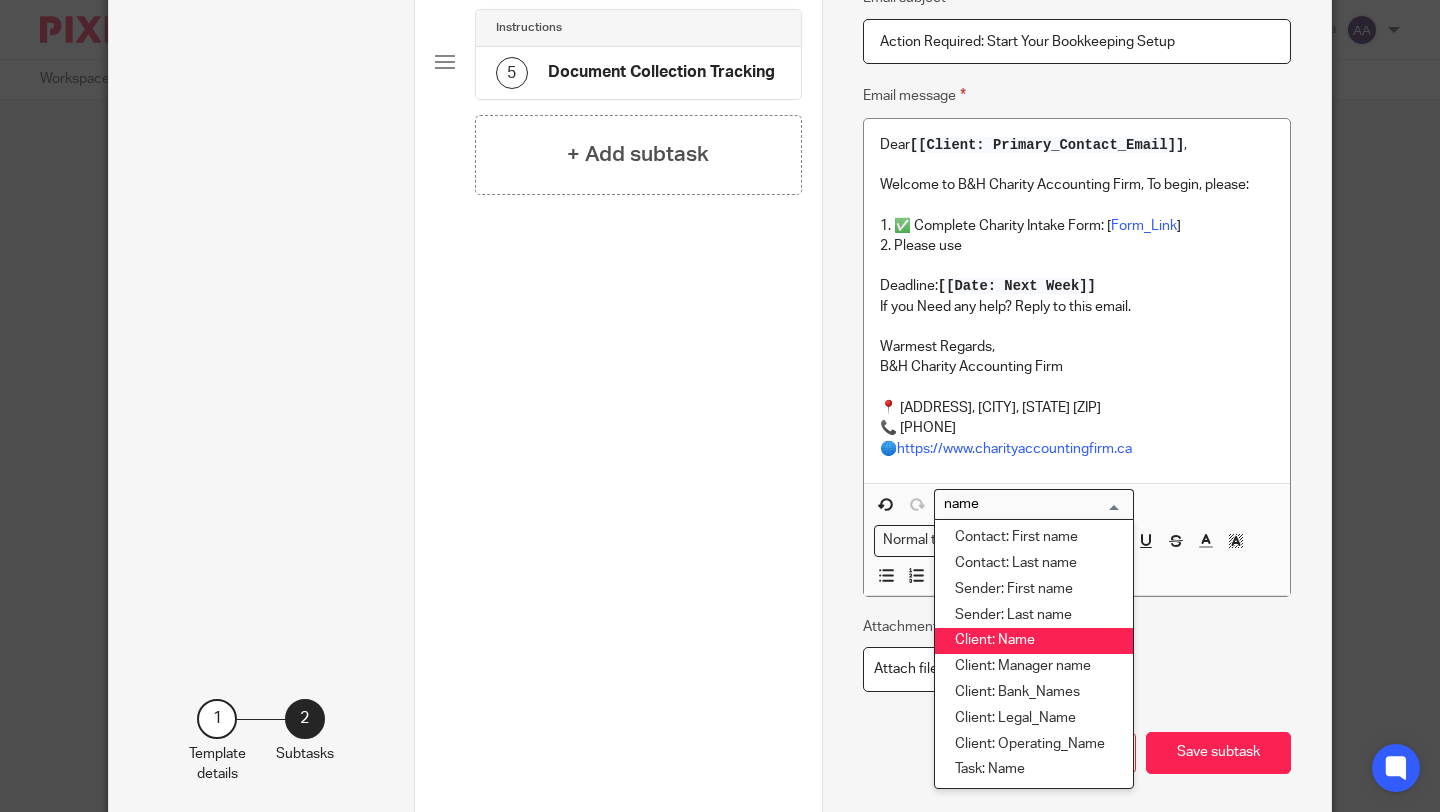 click on "Client: Name" at bounding box center (1034, 641) 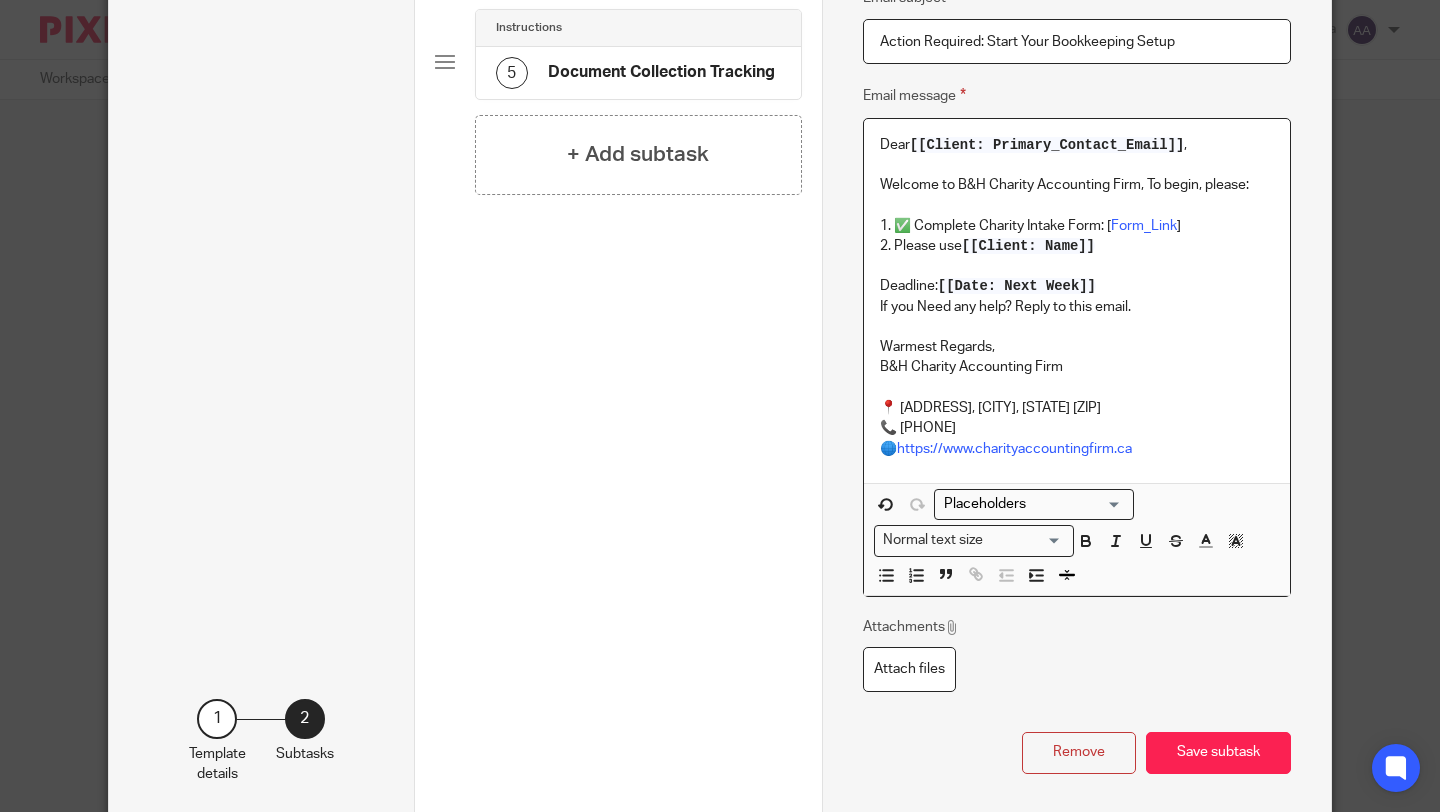 scroll, scrollTop: 526, scrollLeft: 0, axis: vertical 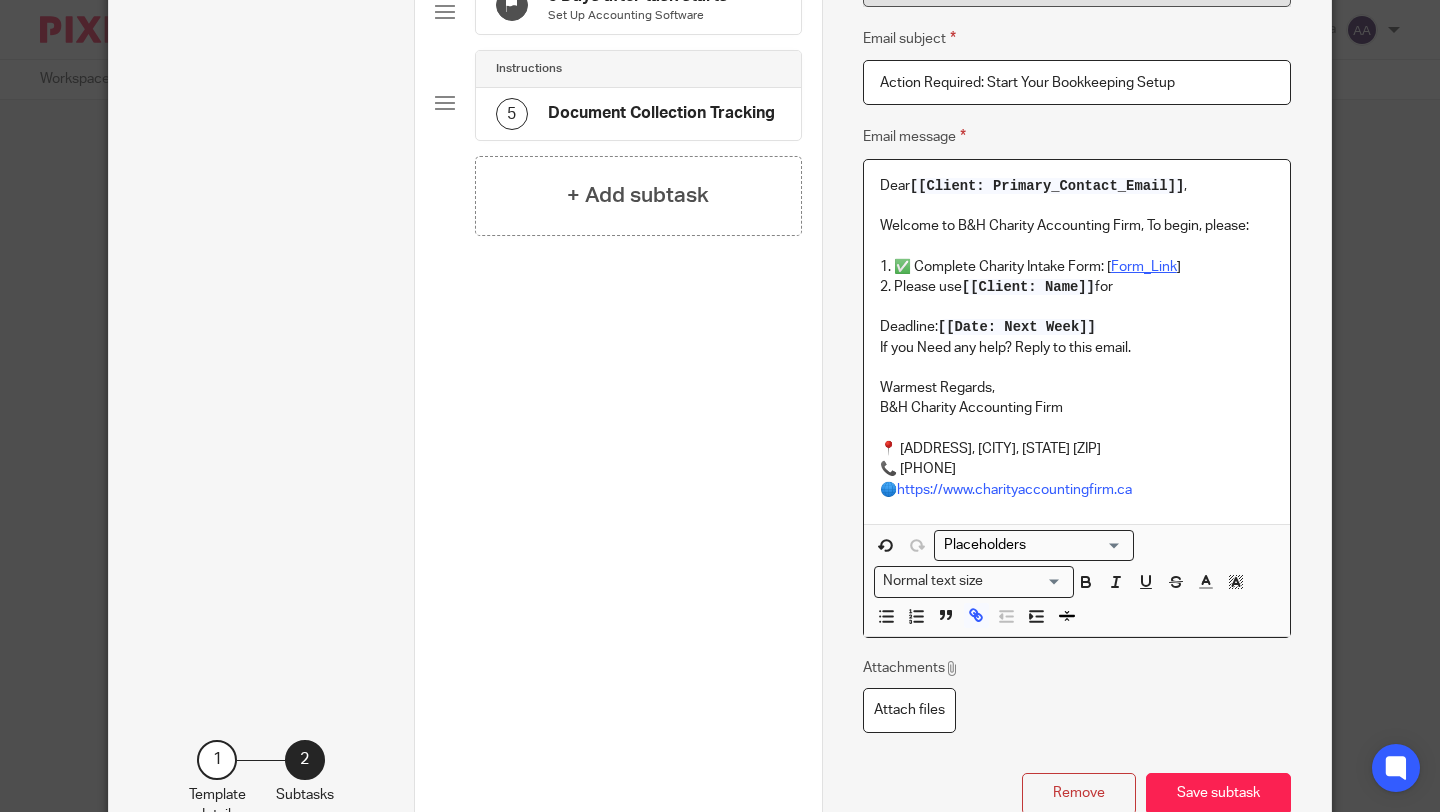 click on "Form_Link" at bounding box center [1144, 267] 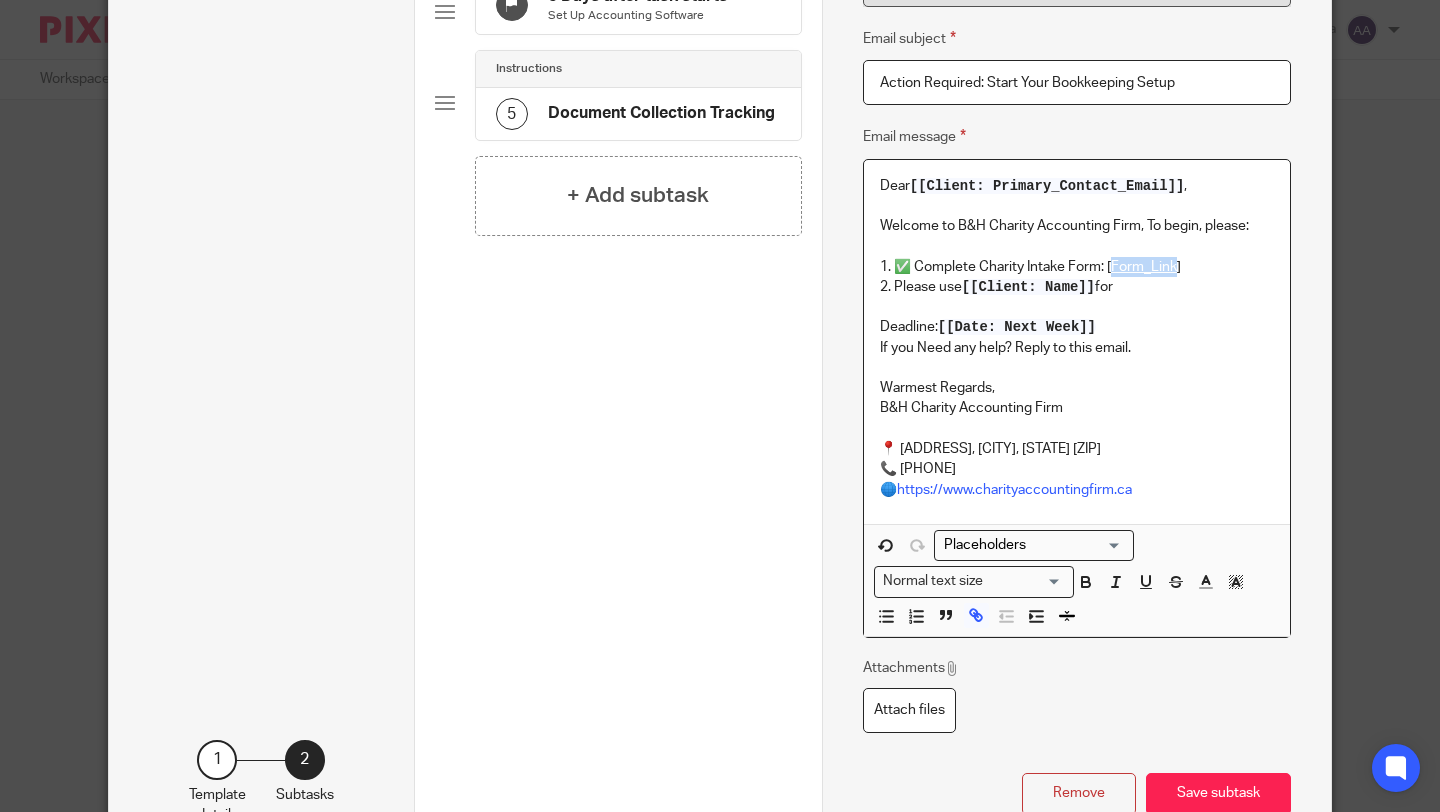 click on "Form_Link" at bounding box center (1144, 267) 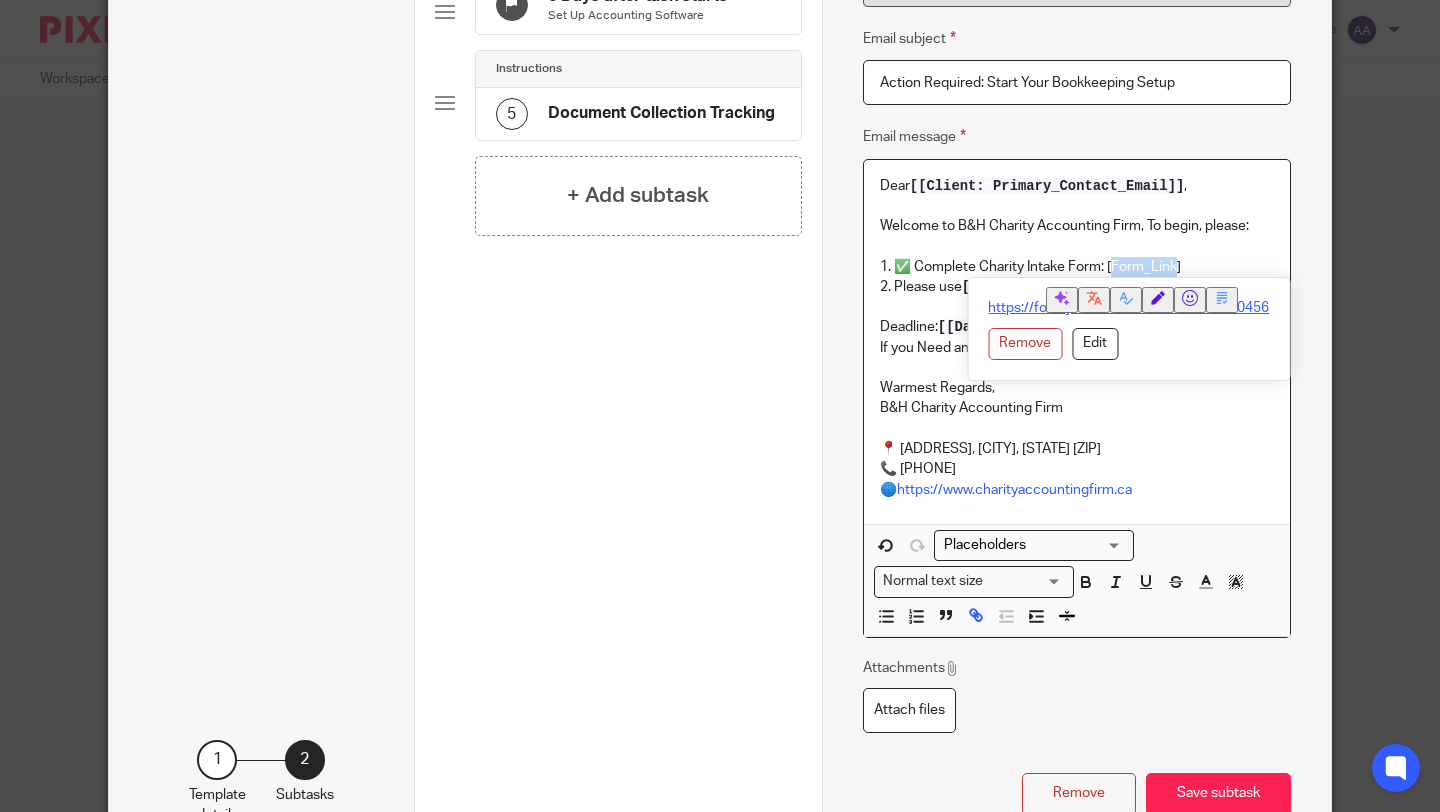click on "https://form.jotform.com/252025648920456" at bounding box center (1128, 308) 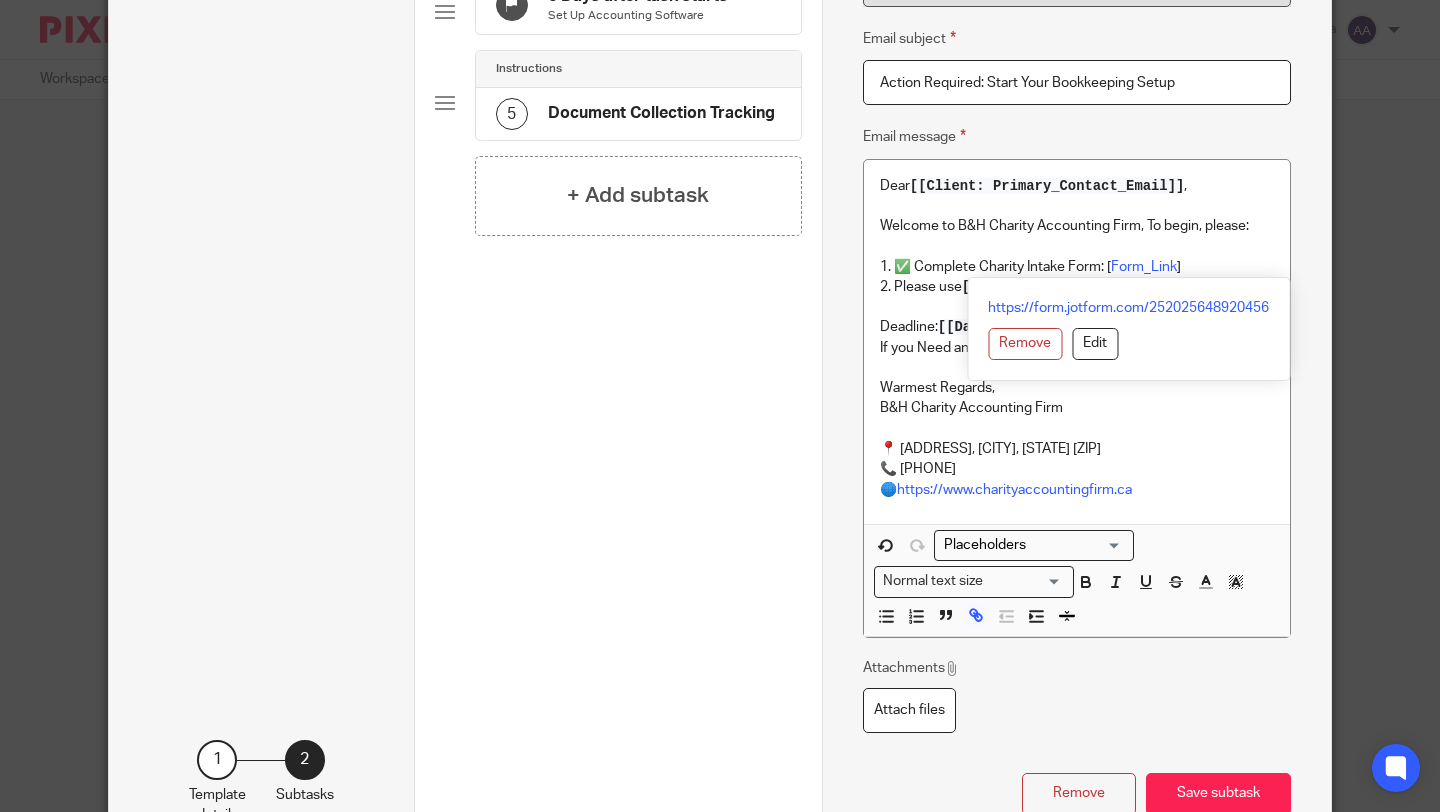 click on "B&H Charity Accounting Firm" at bounding box center [1077, 408] 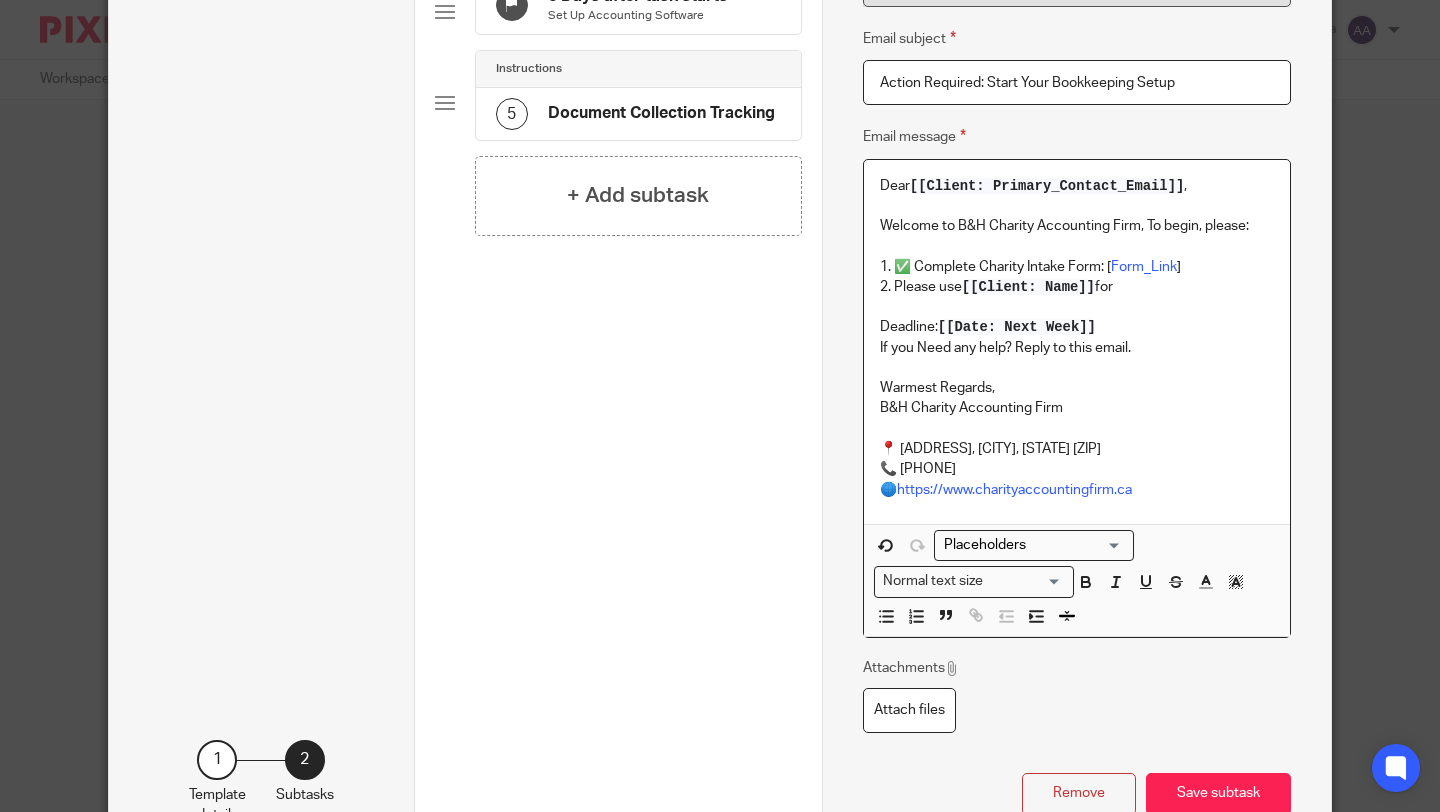 click on "2. Please use  [[Client: Name]]  for" at bounding box center (1077, 287) 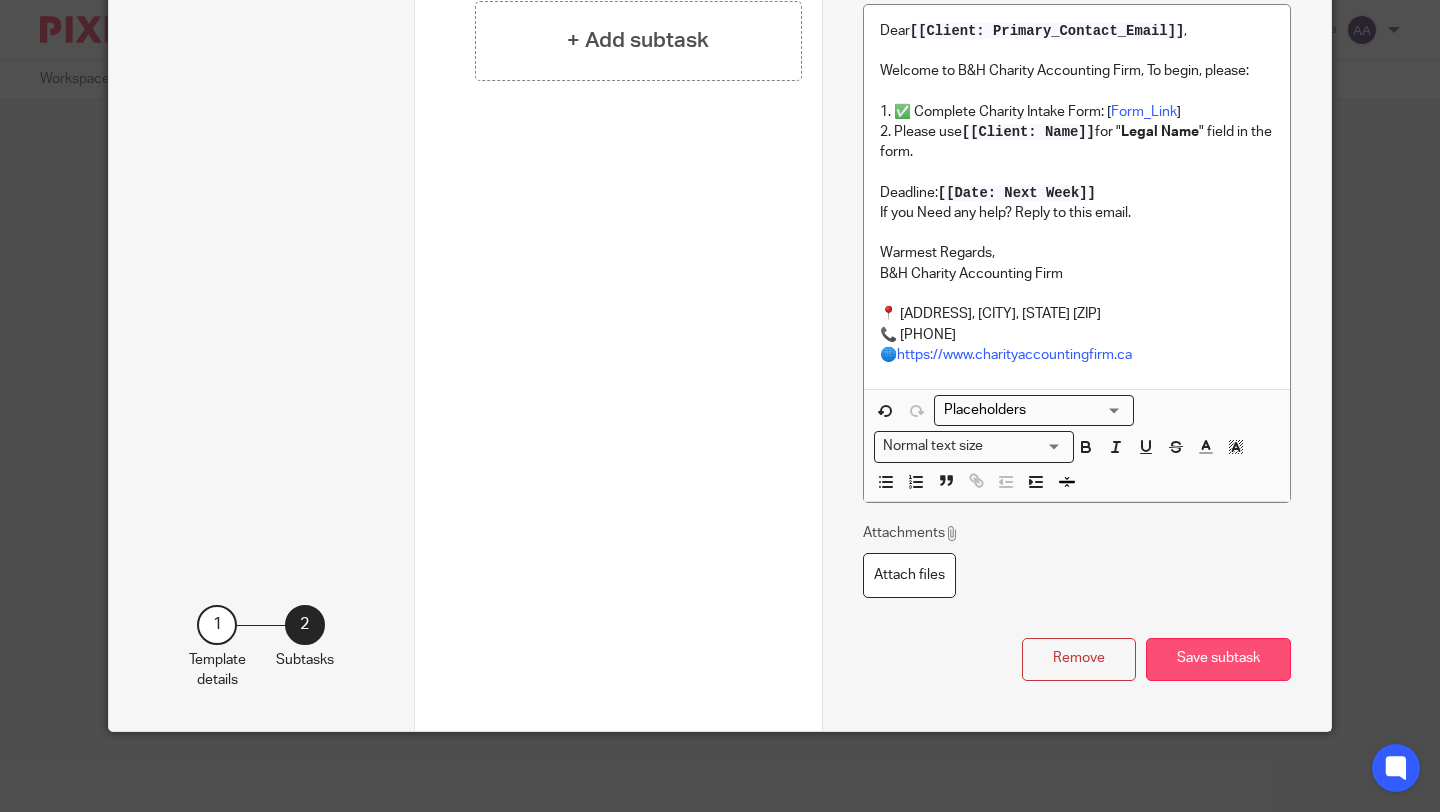 click on "Save subtask" at bounding box center (1218, 659) 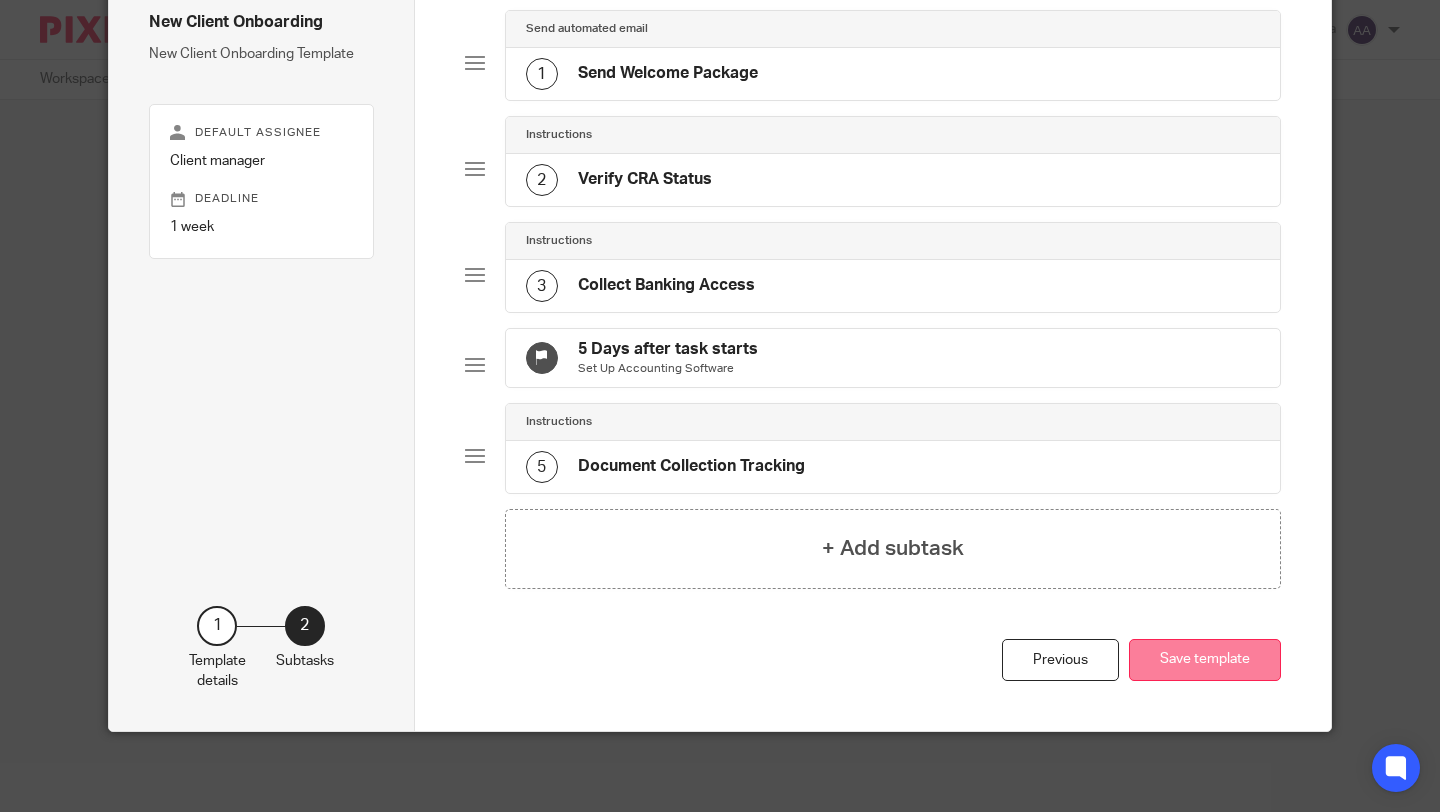 click on "Save template" at bounding box center [1205, 660] 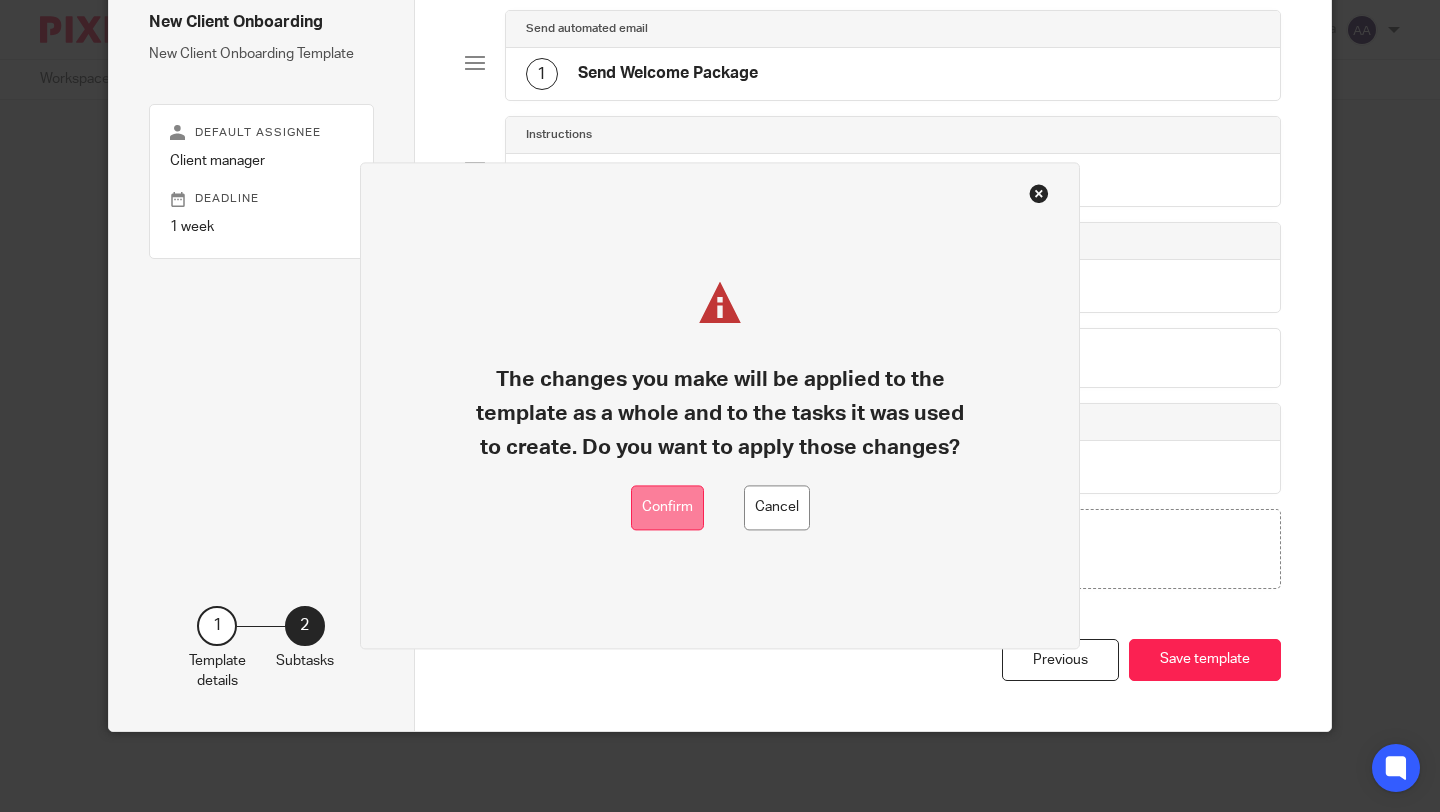 click on "Confirm" at bounding box center [667, 508] 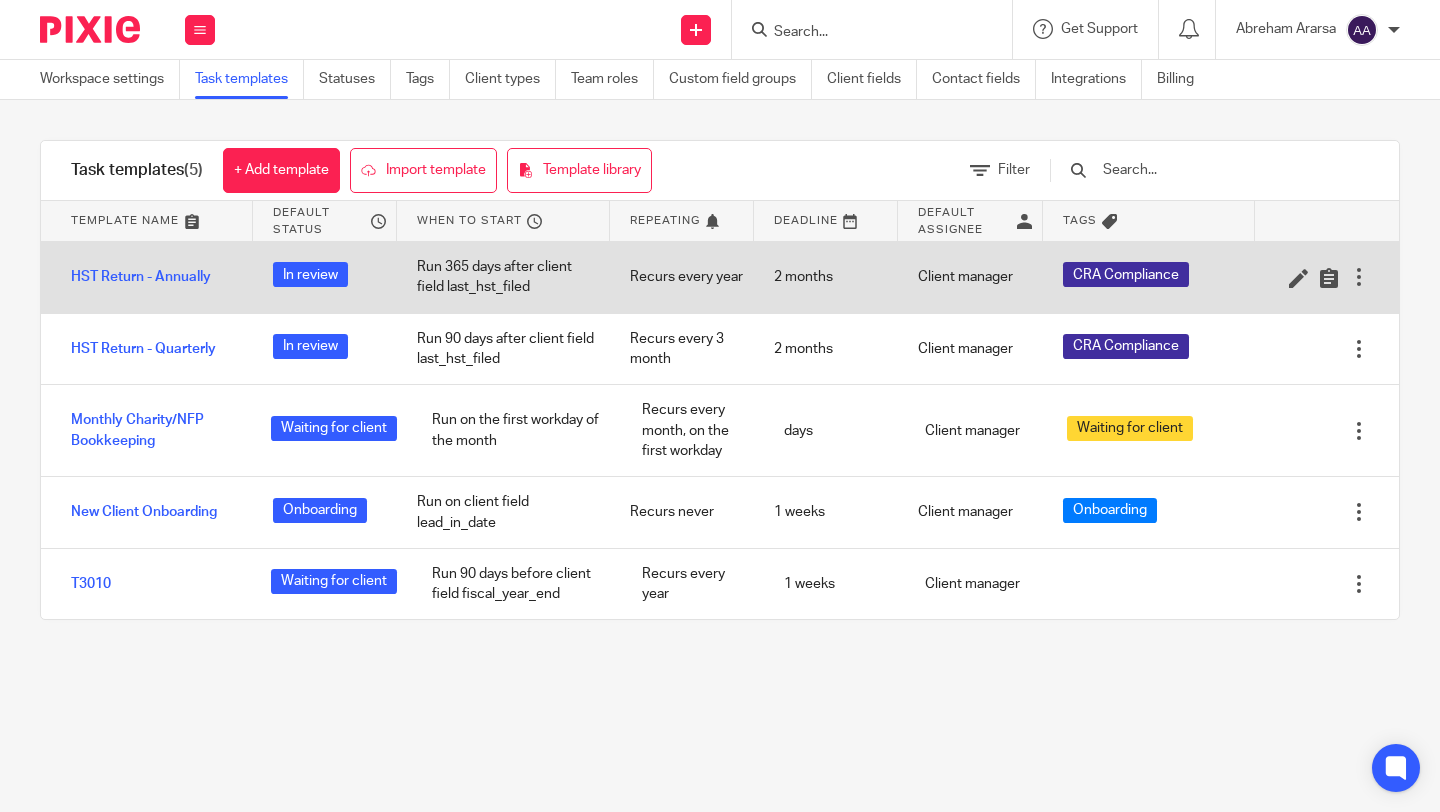 scroll, scrollTop: 0, scrollLeft: 0, axis: both 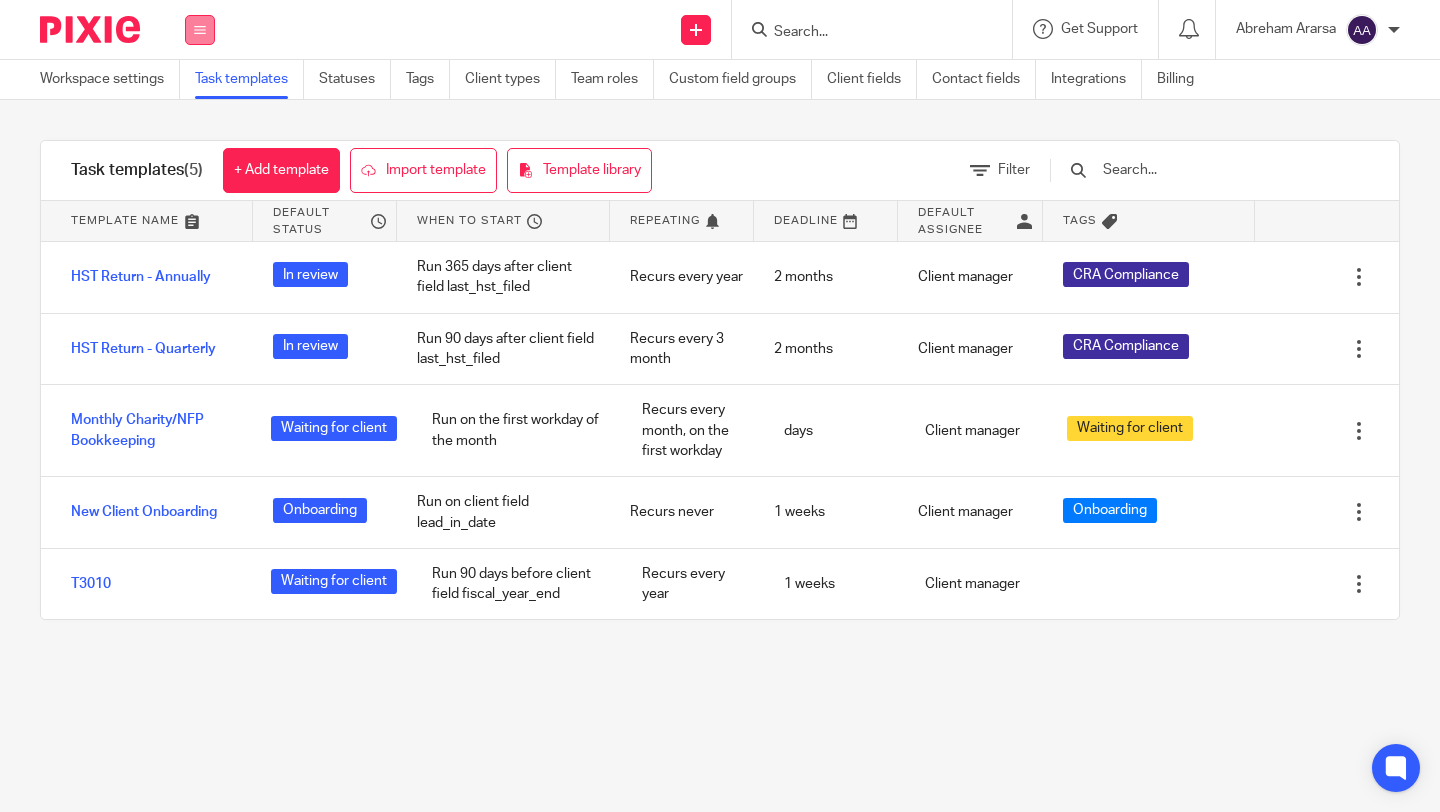 click at bounding box center [200, 30] 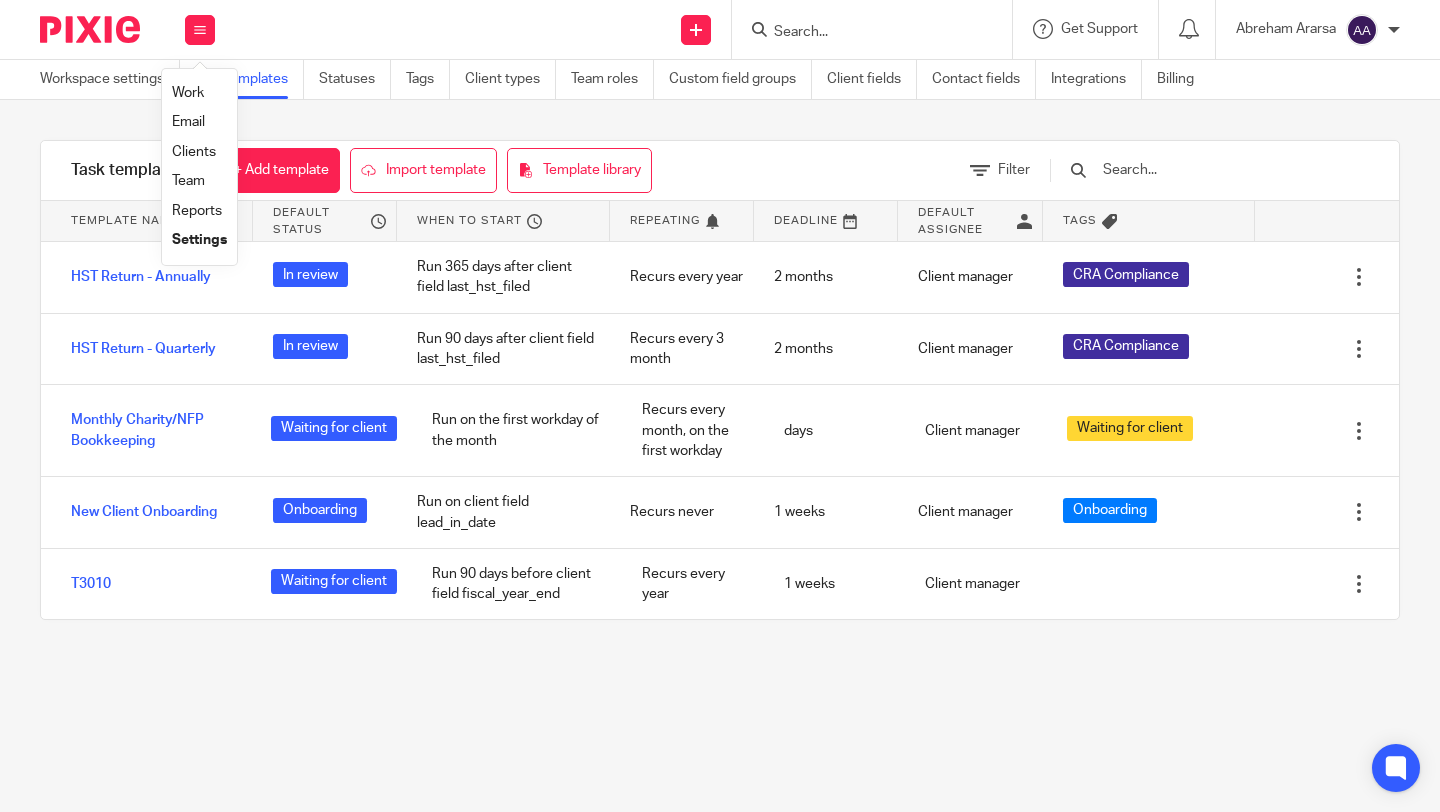 click on "Clients" at bounding box center (194, 152) 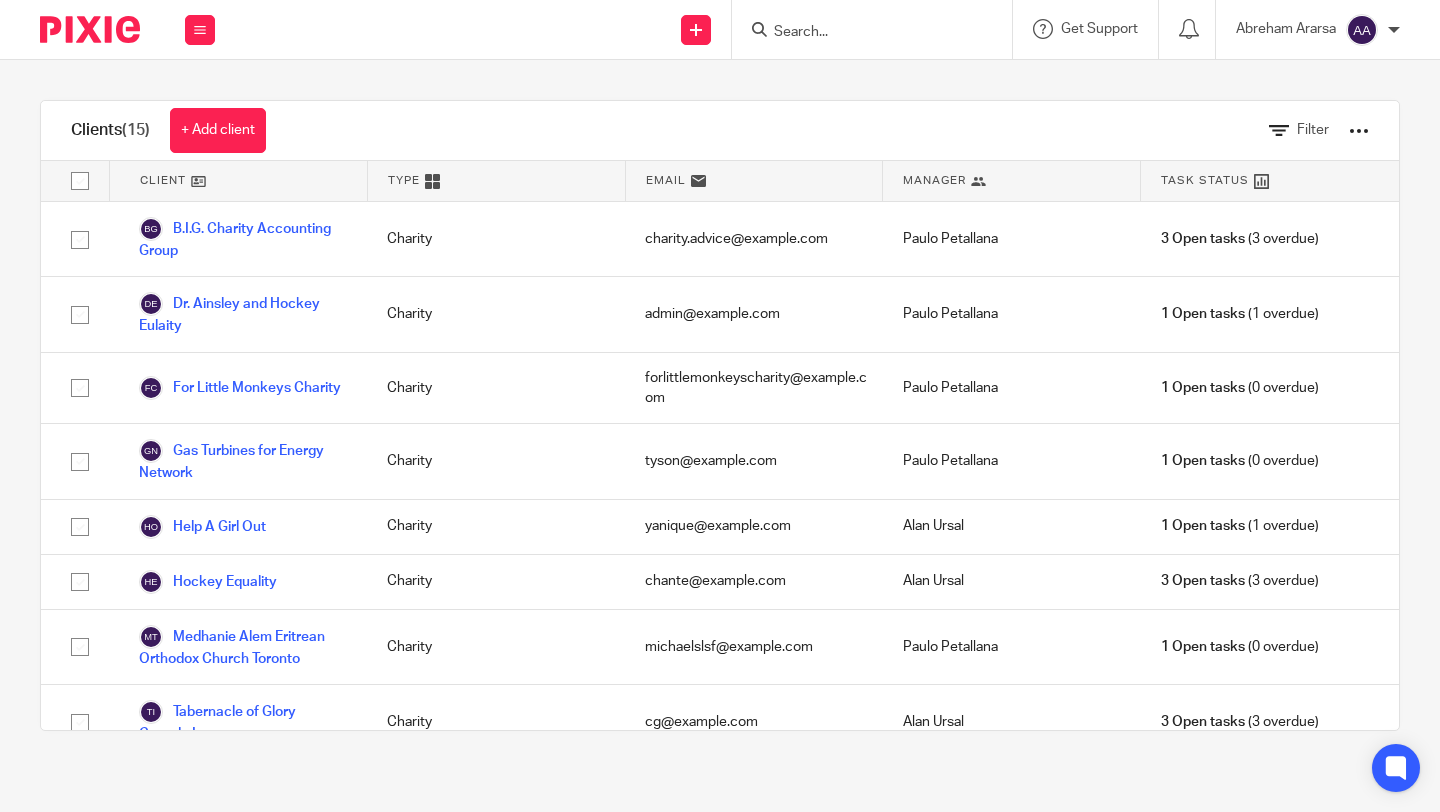 scroll, scrollTop: 0, scrollLeft: 0, axis: both 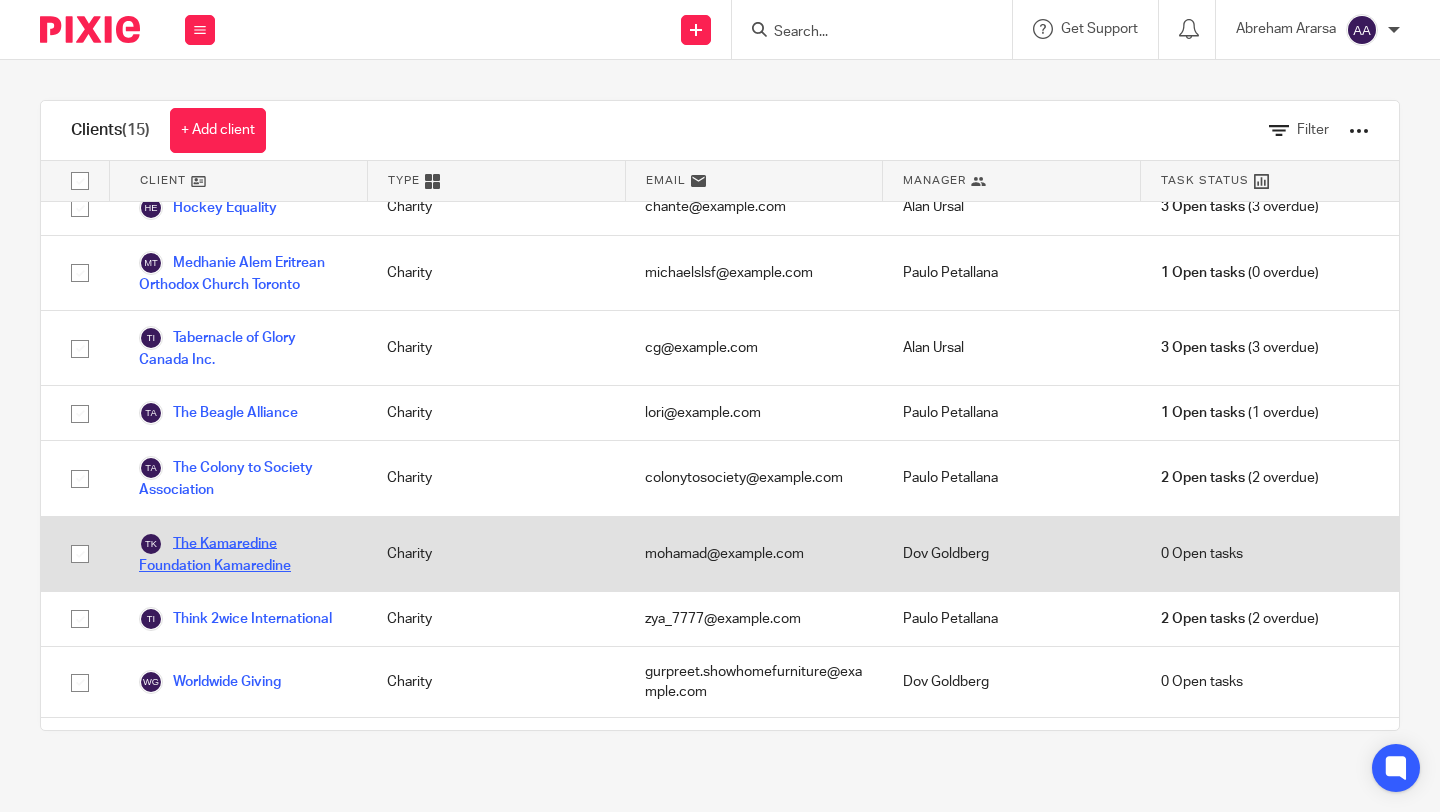click on "The Kamaredine Foundation Kamaredine" at bounding box center (243, 554) 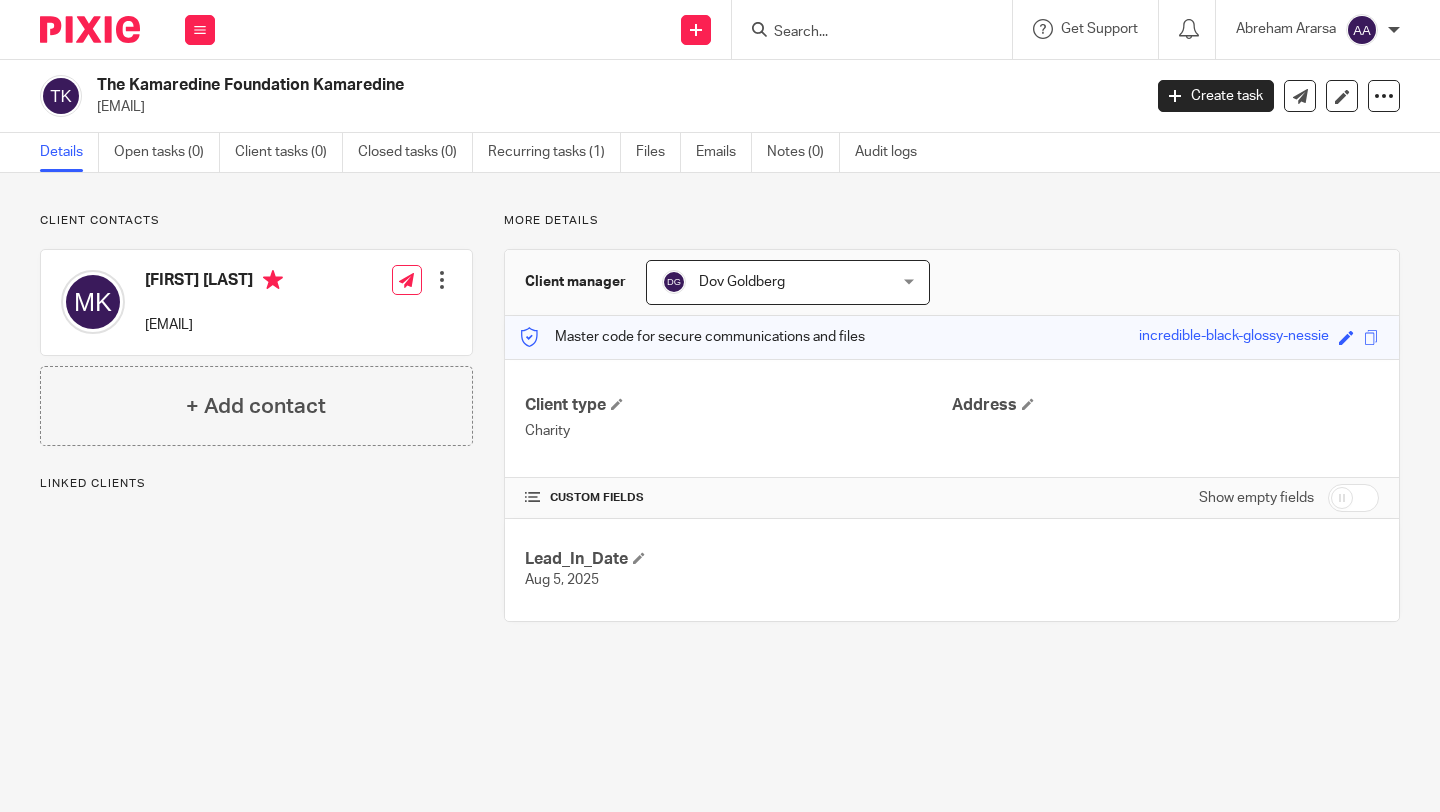 scroll, scrollTop: 0, scrollLeft: 0, axis: both 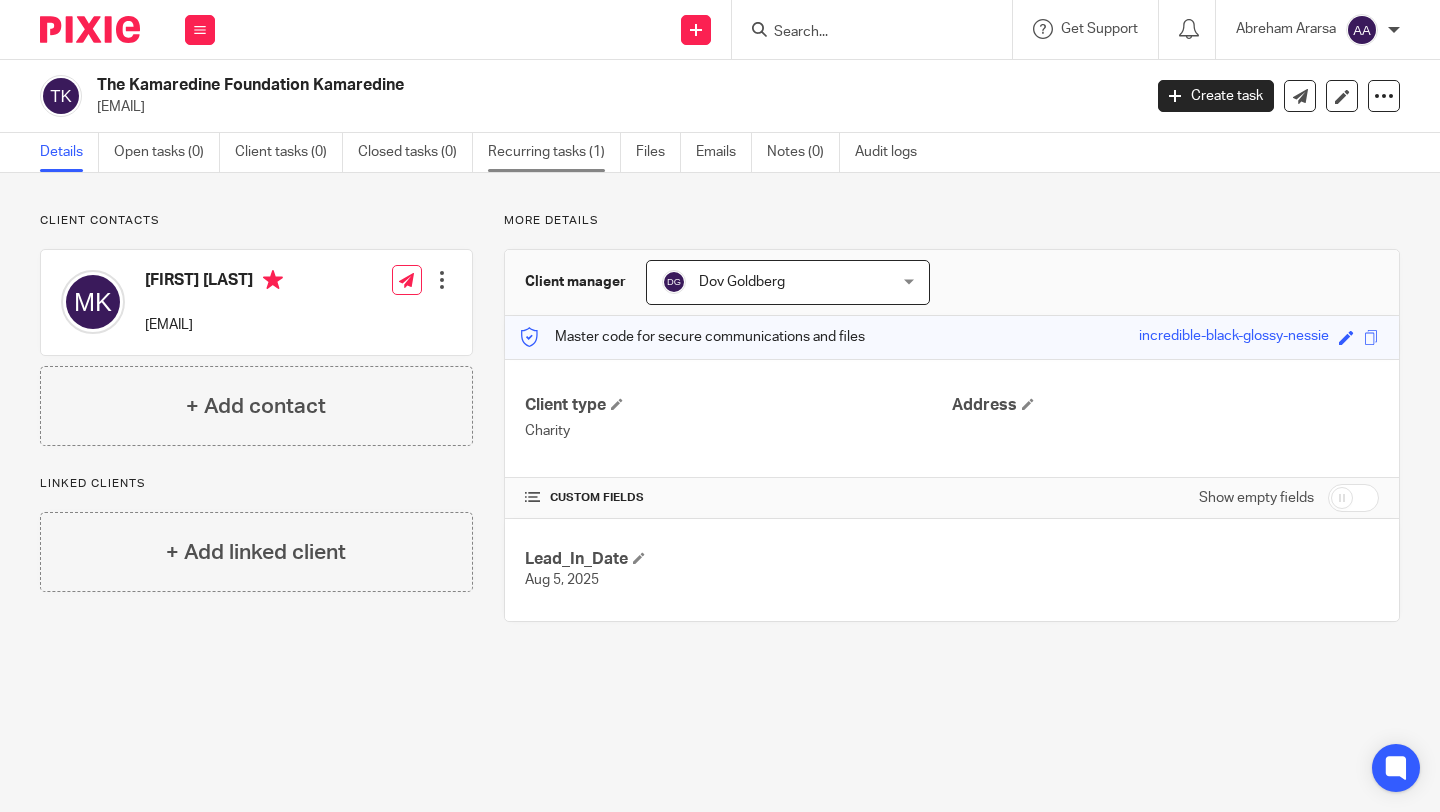 click on "Recurring tasks (1)" at bounding box center (554, 152) 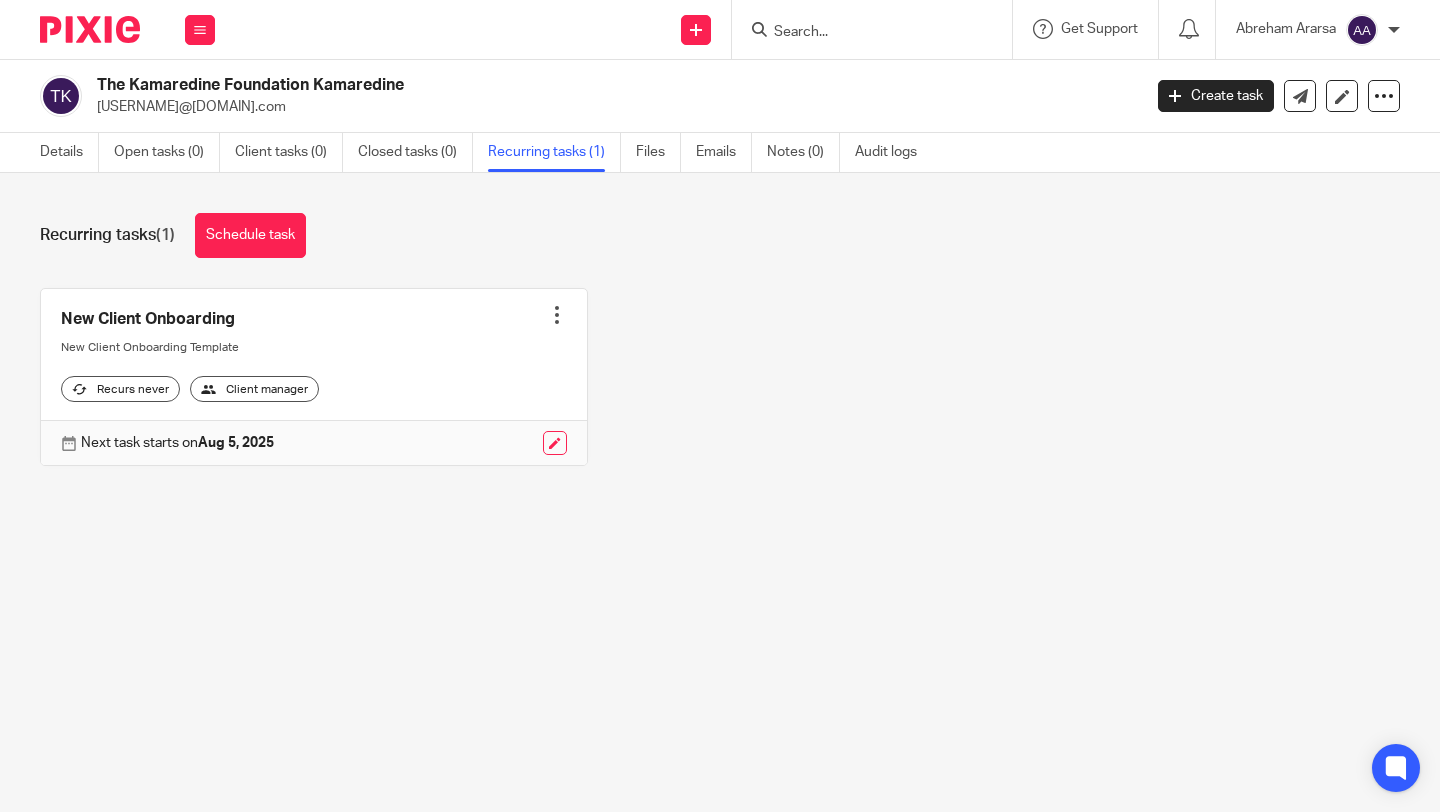 scroll, scrollTop: 0, scrollLeft: 0, axis: both 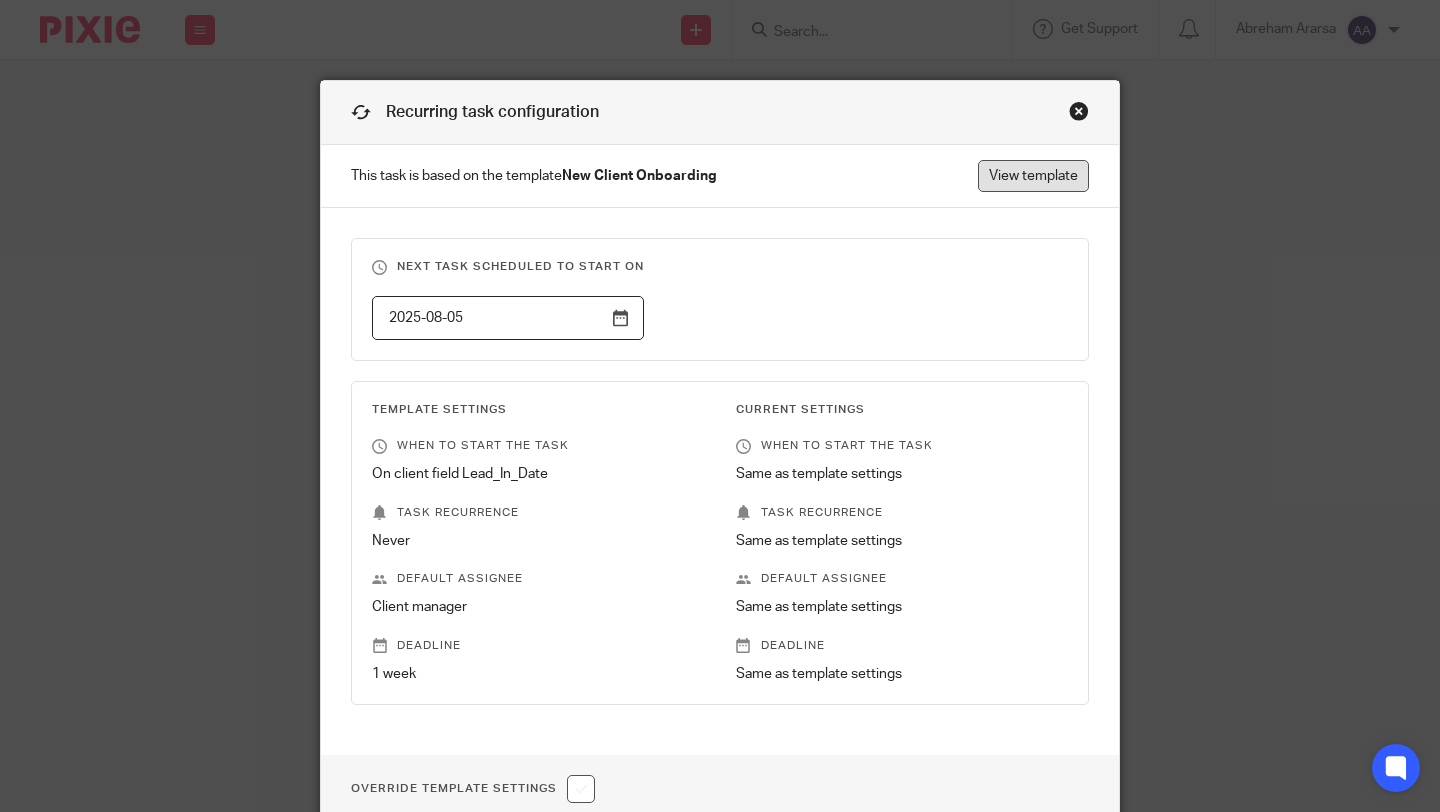 click on "View template" at bounding box center (1033, 176) 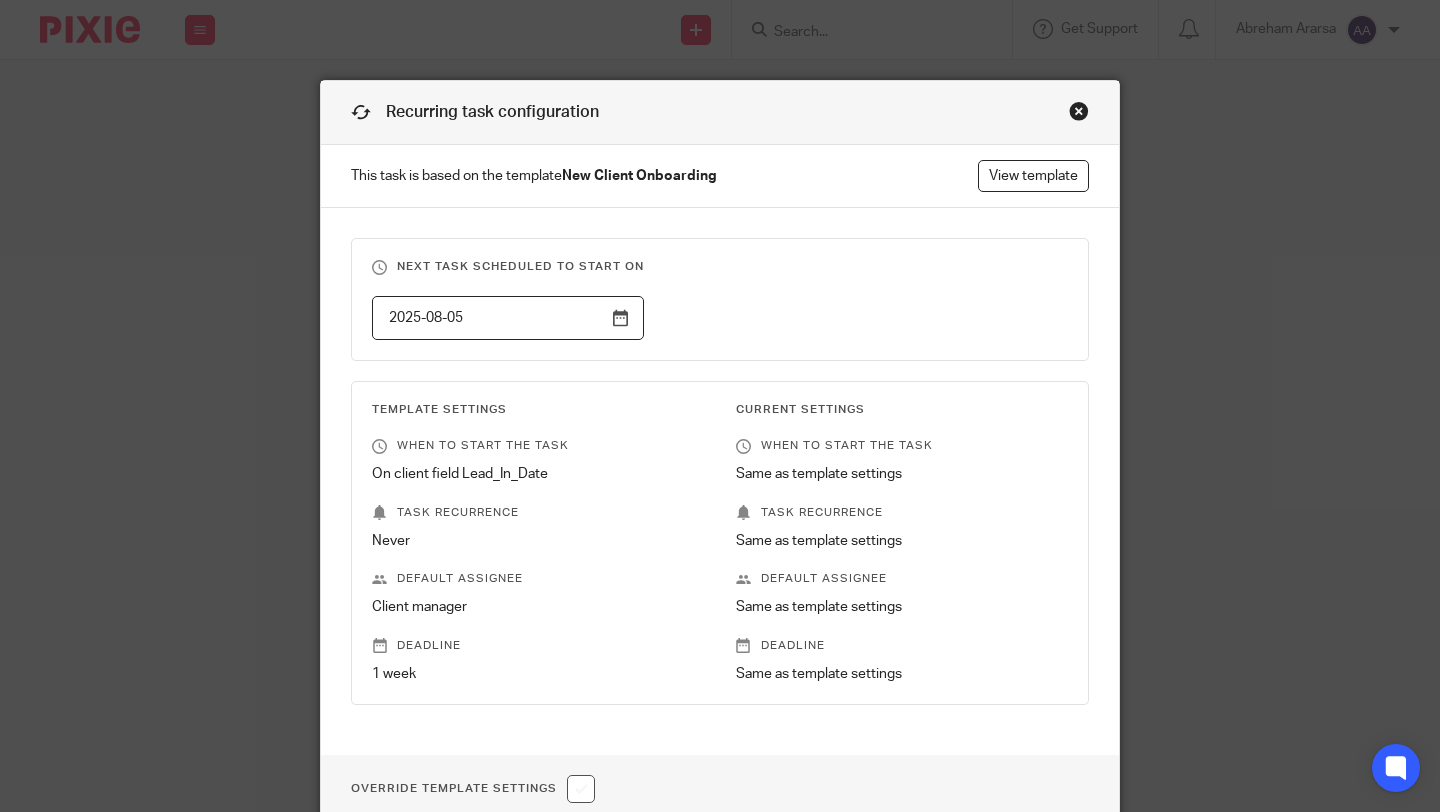 click at bounding box center (1079, 111) 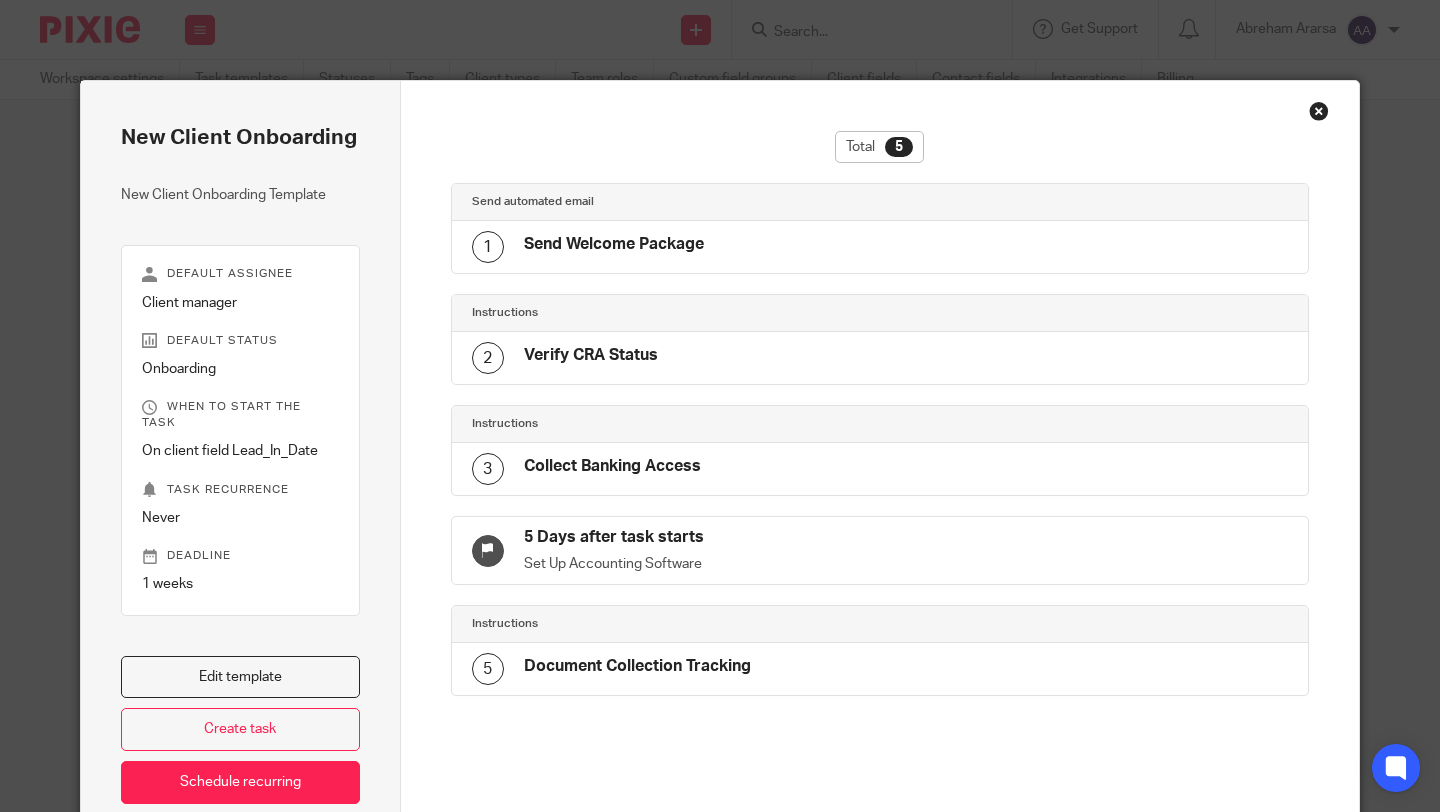 scroll, scrollTop: 0, scrollLeft: 0, axis: both 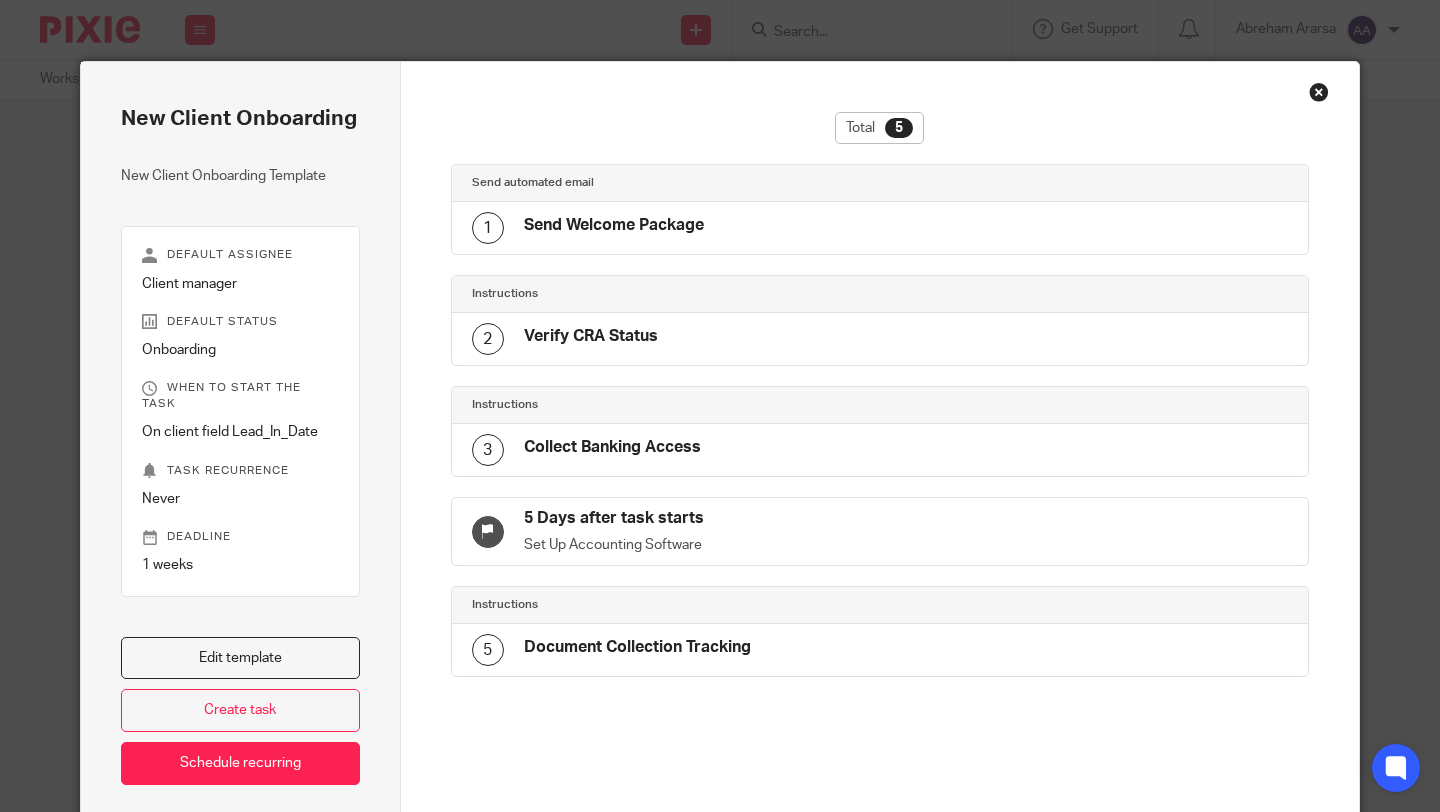 click on "Send Welcome Package" at bounding box center (614, 225) 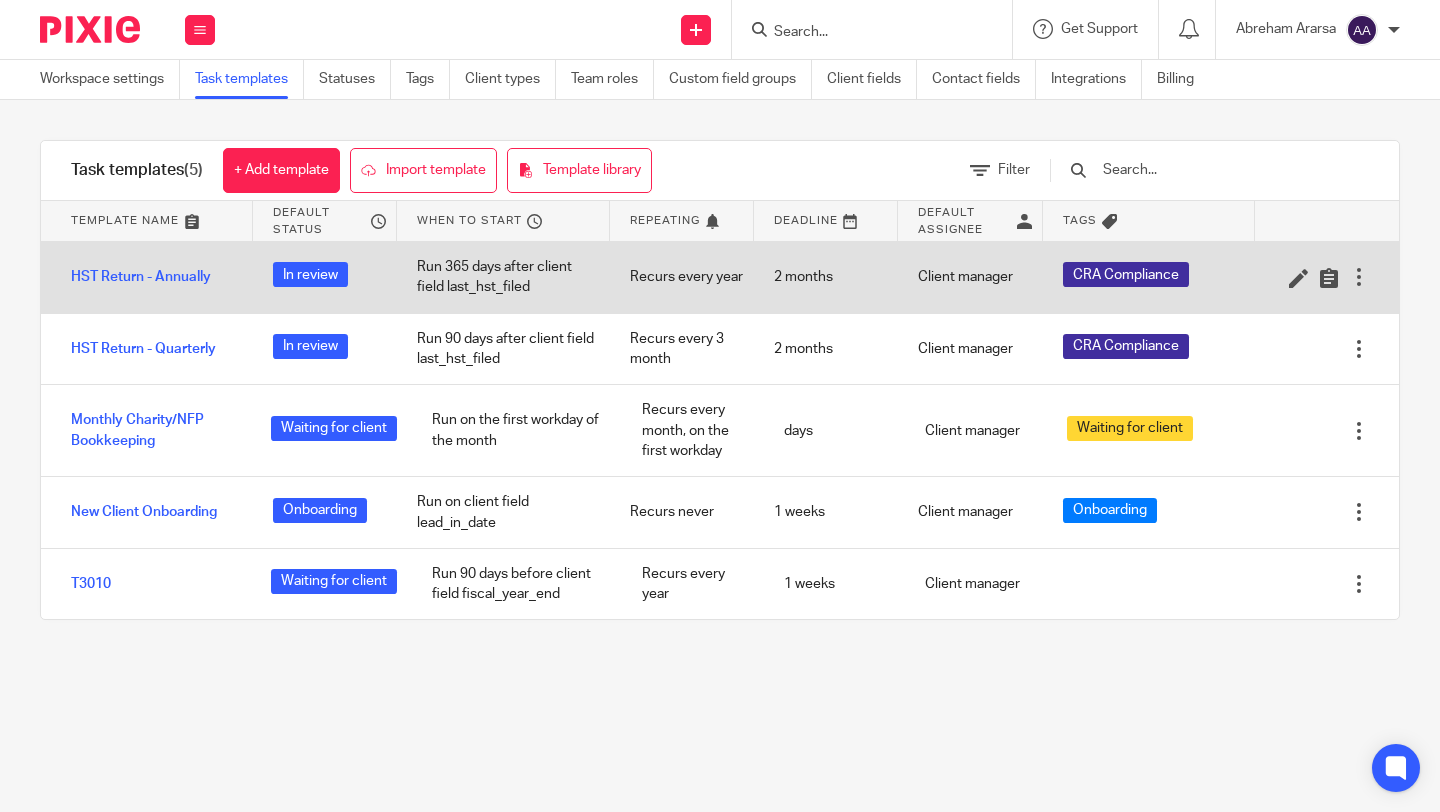 scroll, scrollTop: 0, scrollLeft: 0, axis: both 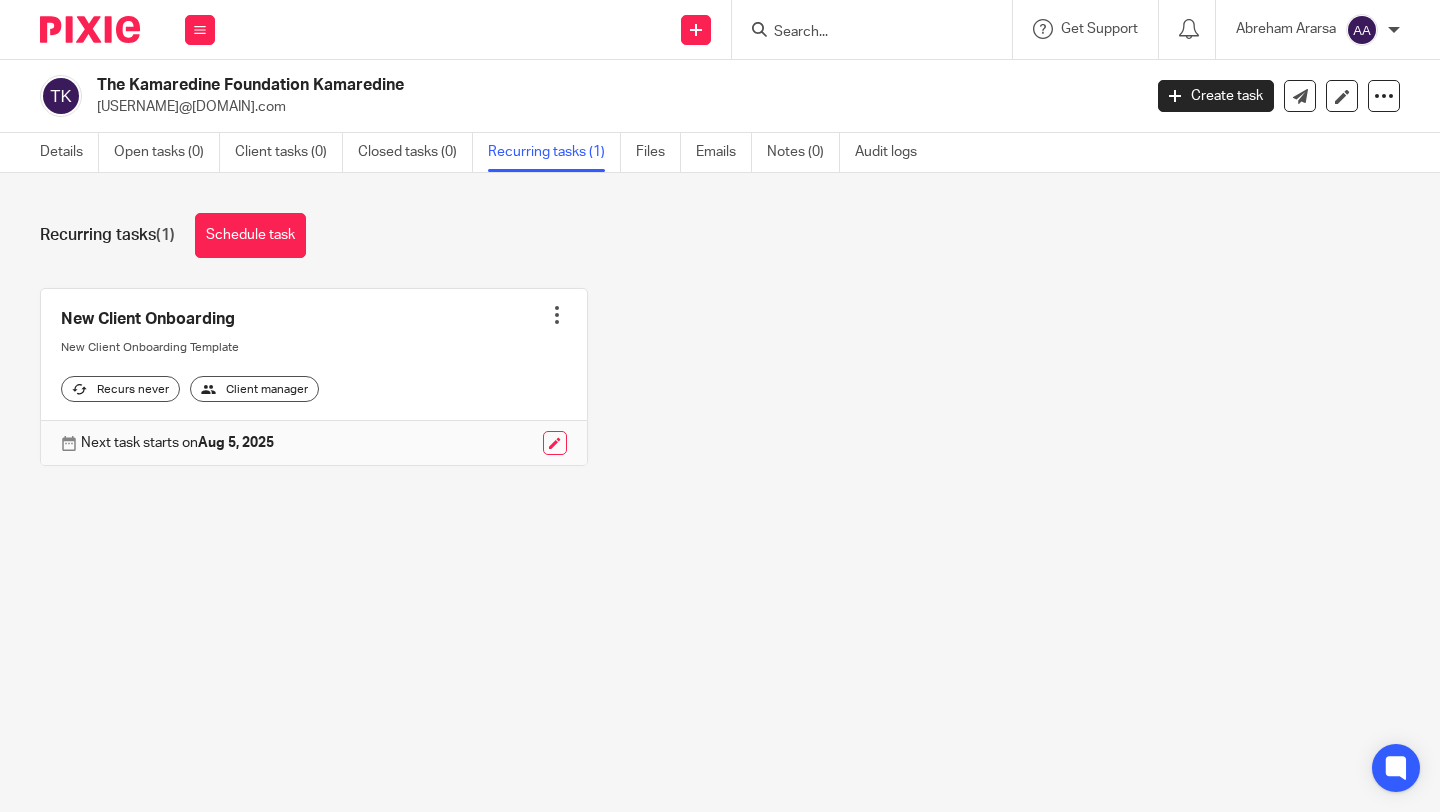 click at bounding box center (314, 377) 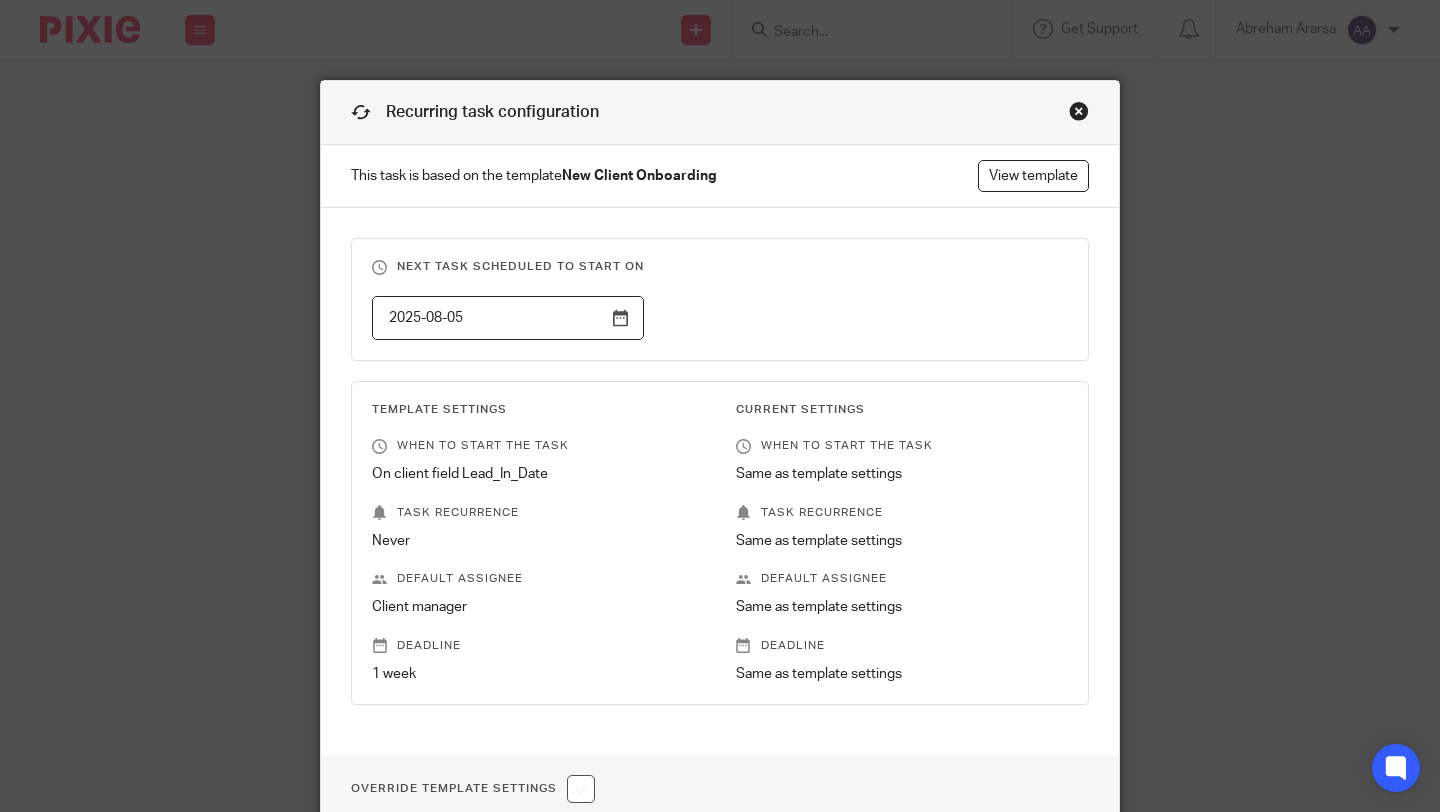 scroll, scrollTop: 0, scrollLeft: 0, axis: both 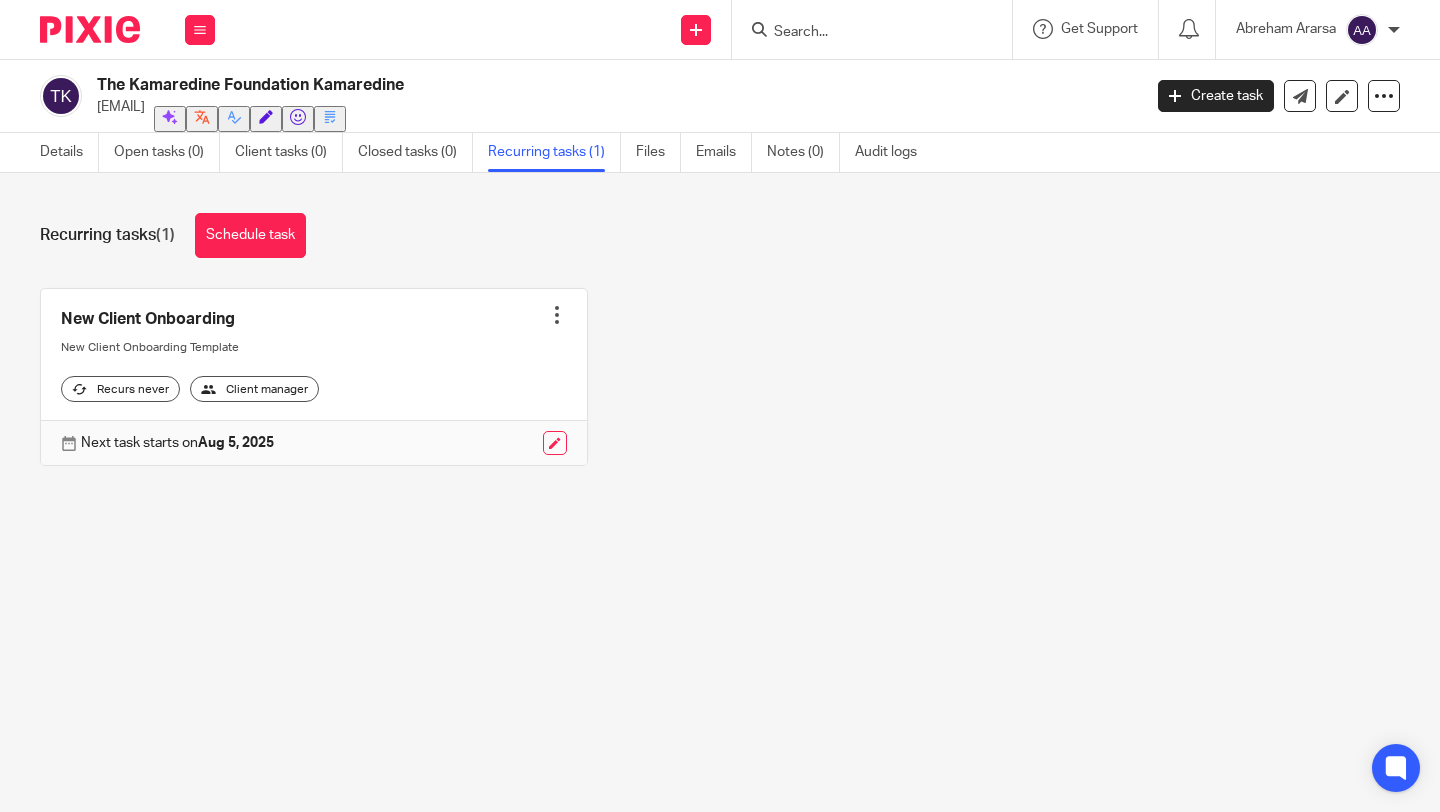 drag, startPoint x: 464, startPoint y: 79, endPoint x: 86, endPoint y: 85, distance: 378.0476 